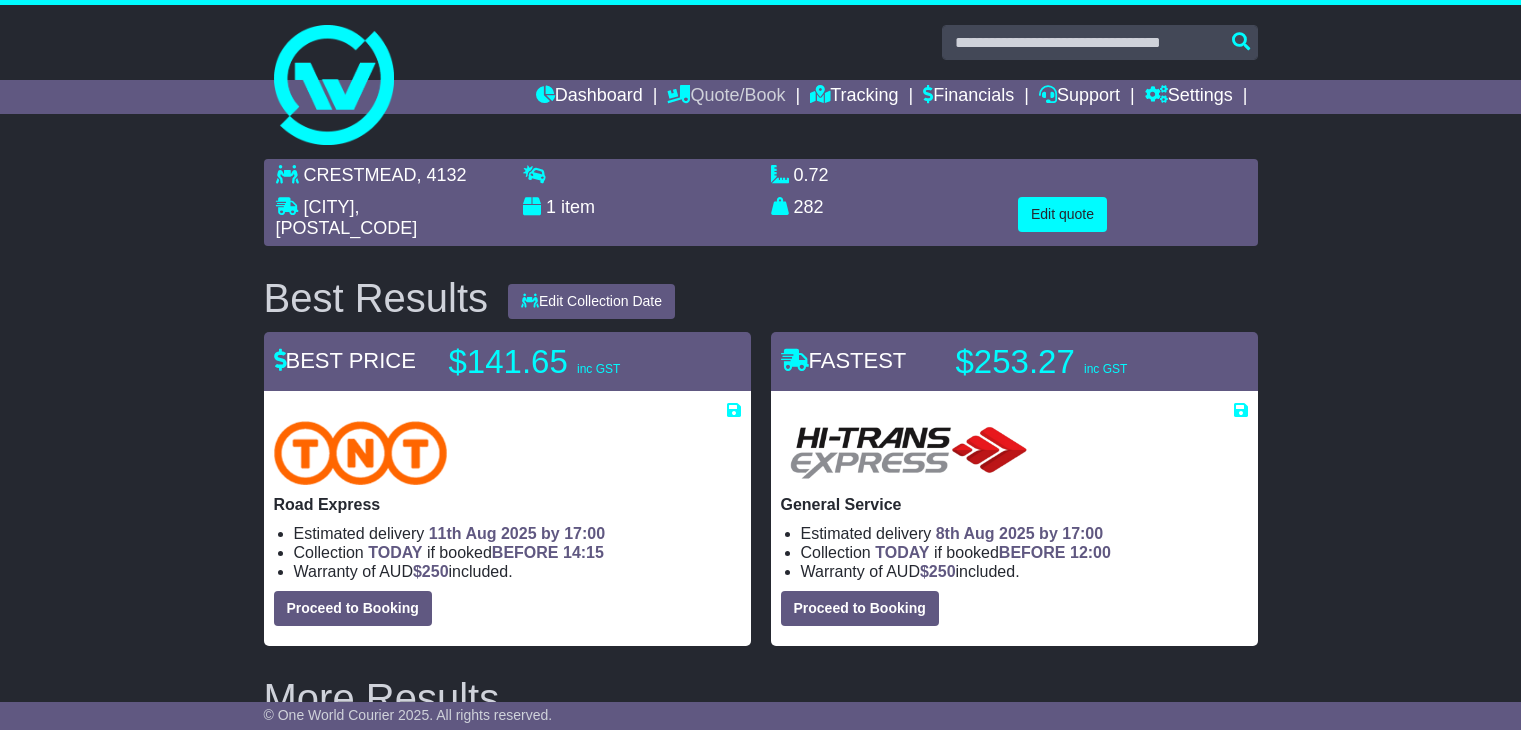 scroll, scrollTop: 0, scrollLeft: 0, axis: both 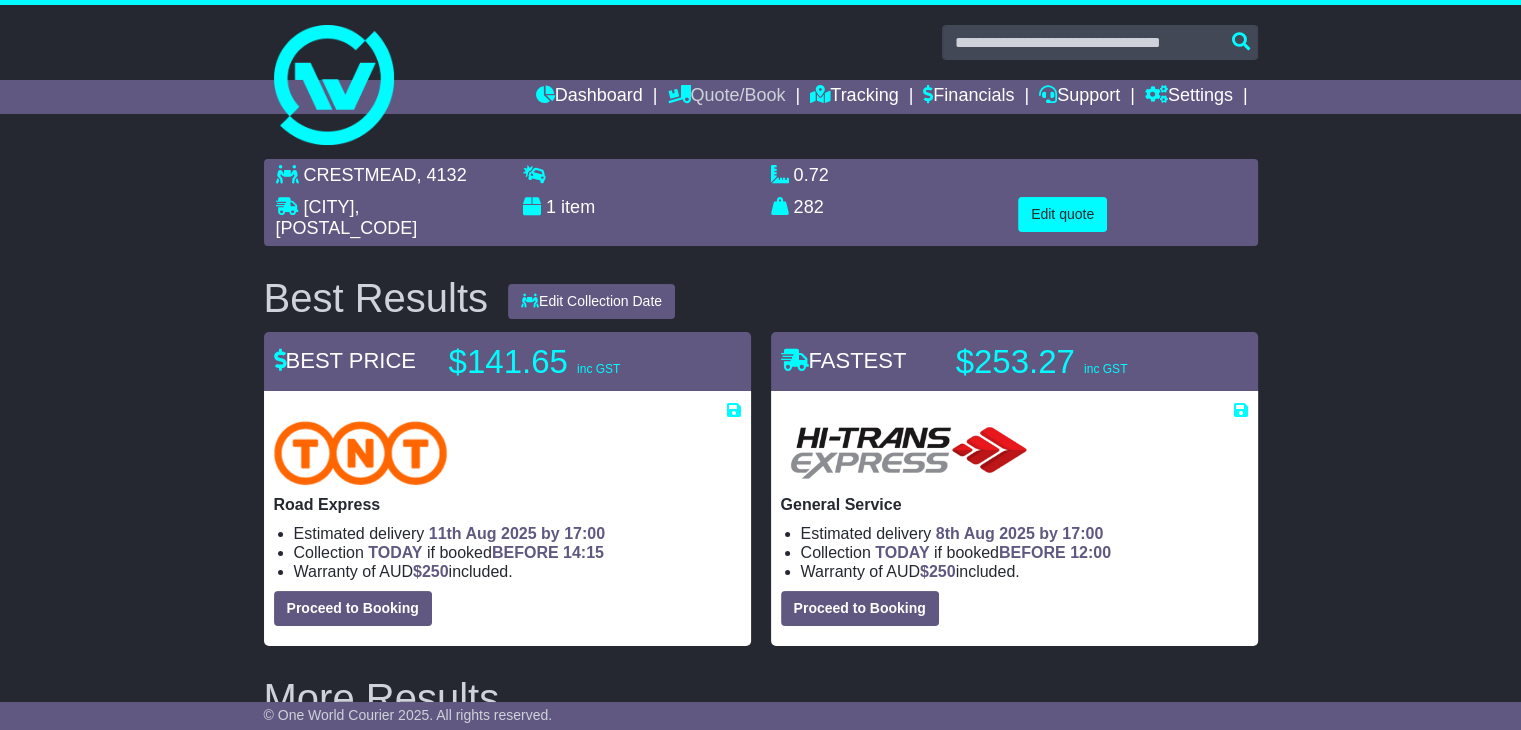 click on "Quote/Book" at bounding box center [726, 97] 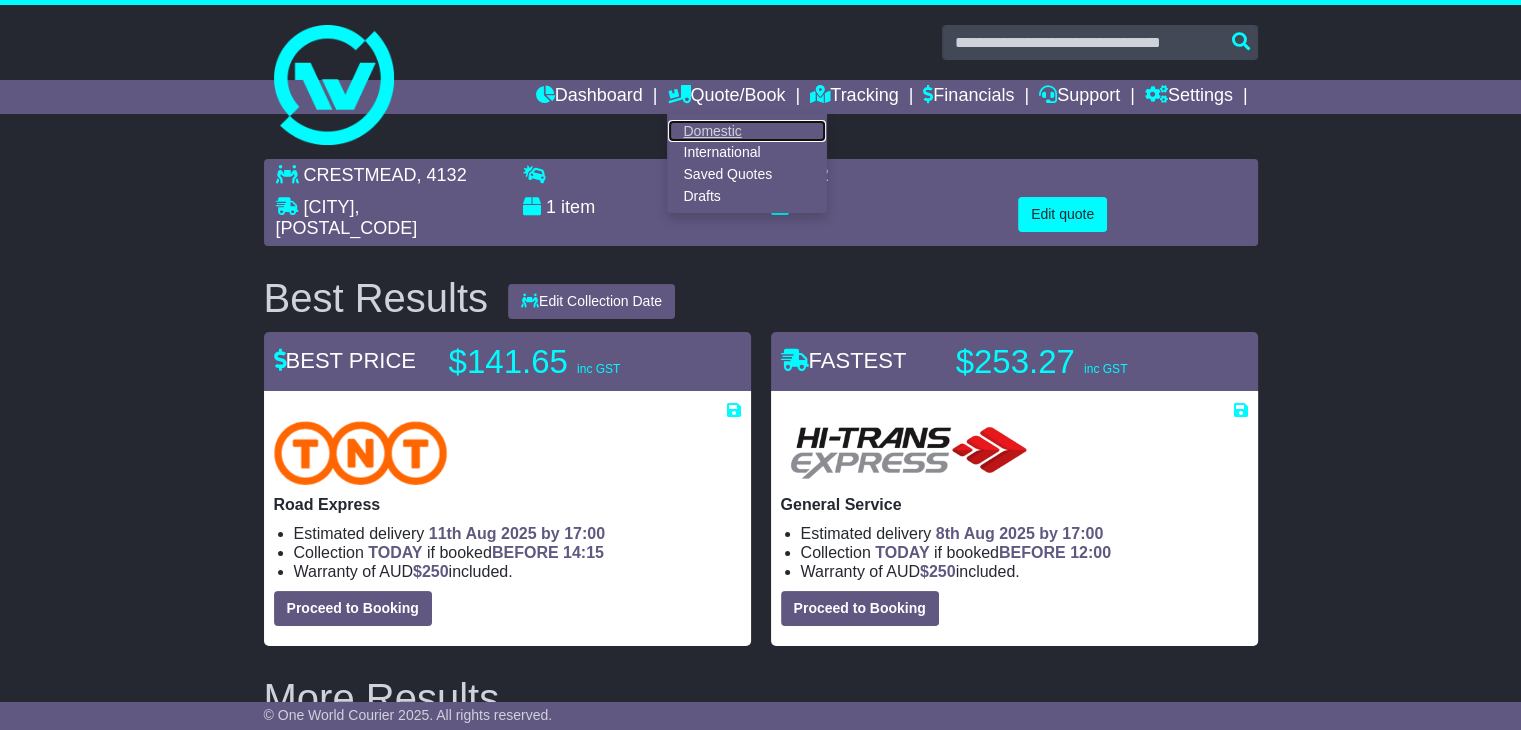click on "Domestic" at bounding box center (747, 131) 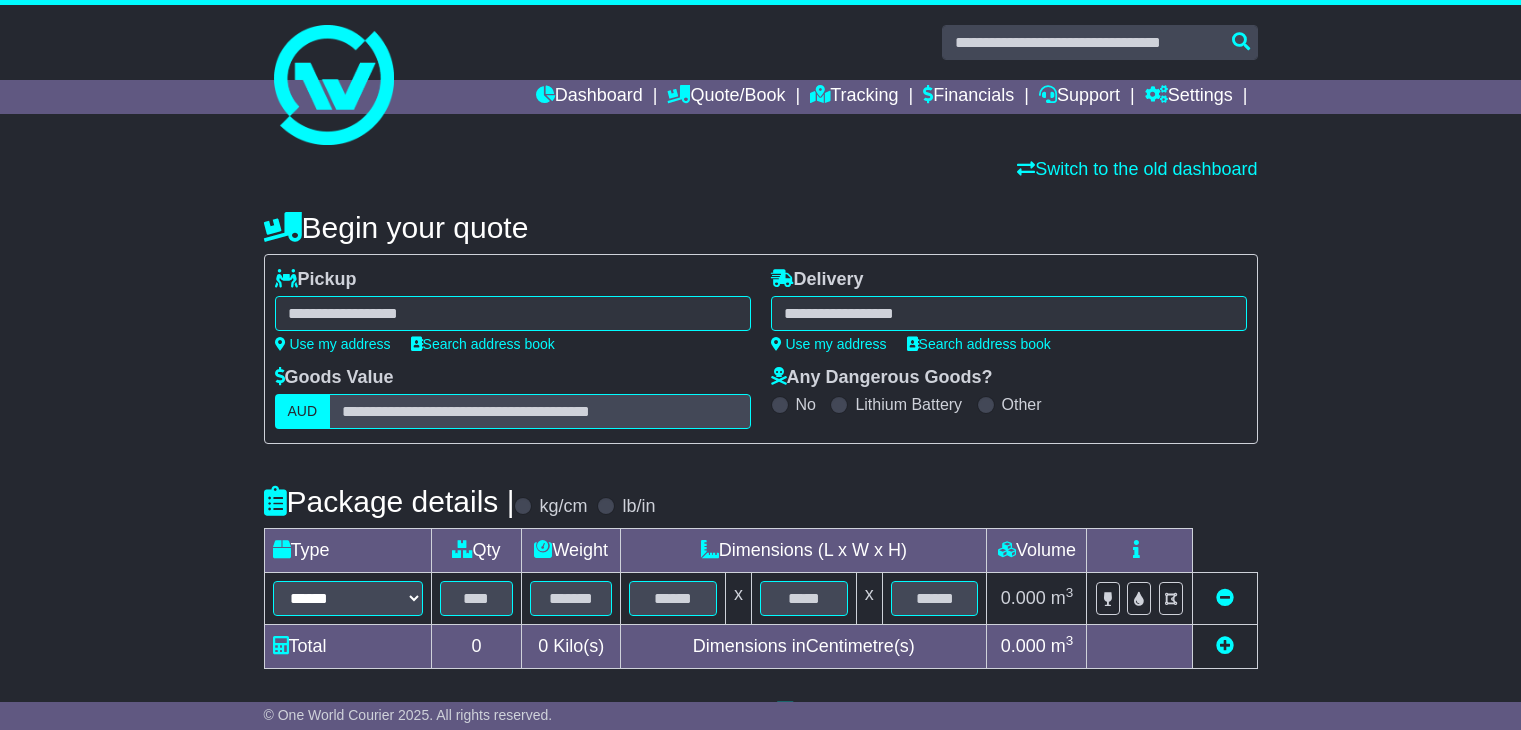 scroll, scrollTop: 0, scrollLeft: 0, axis: both 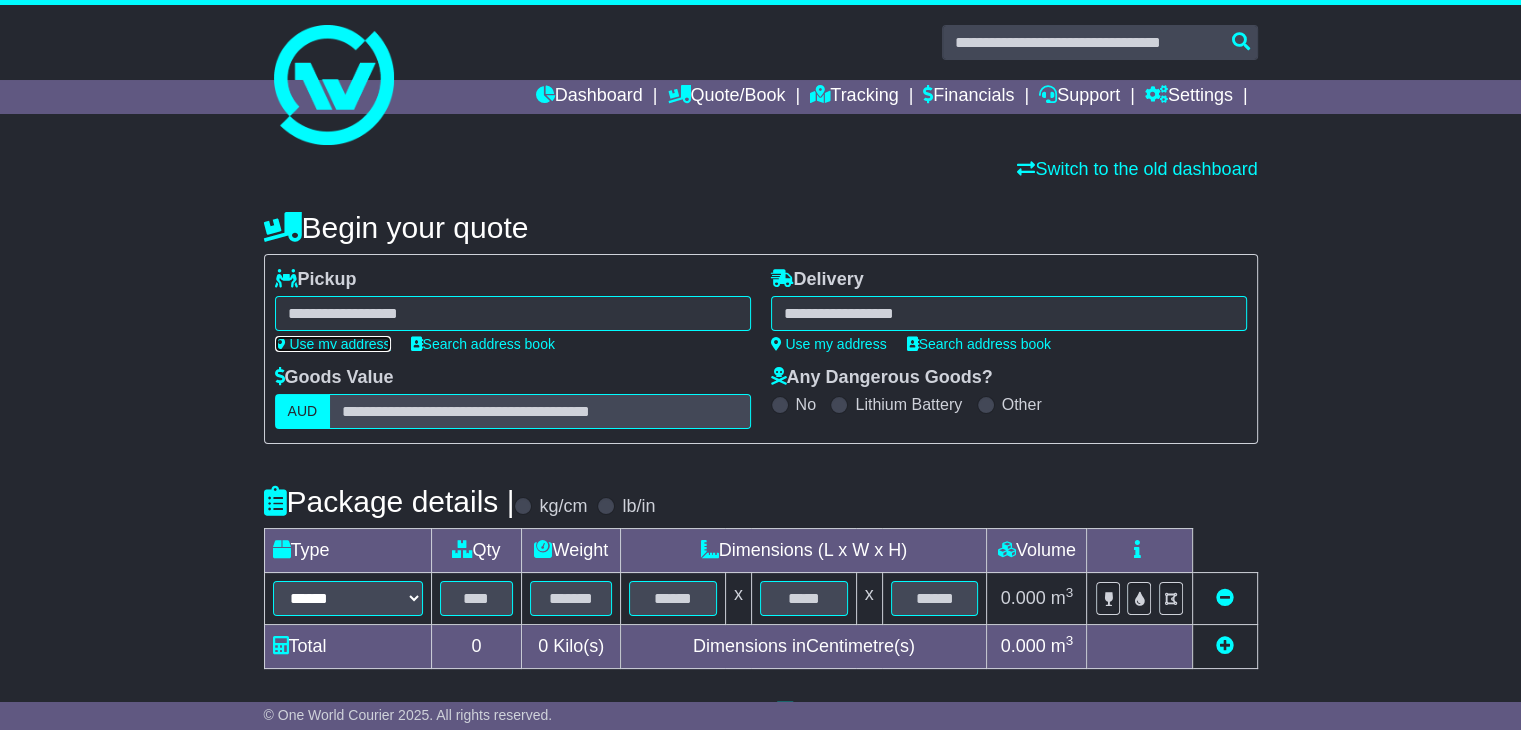 click on "Use my address" at bounding box center [333, 344] 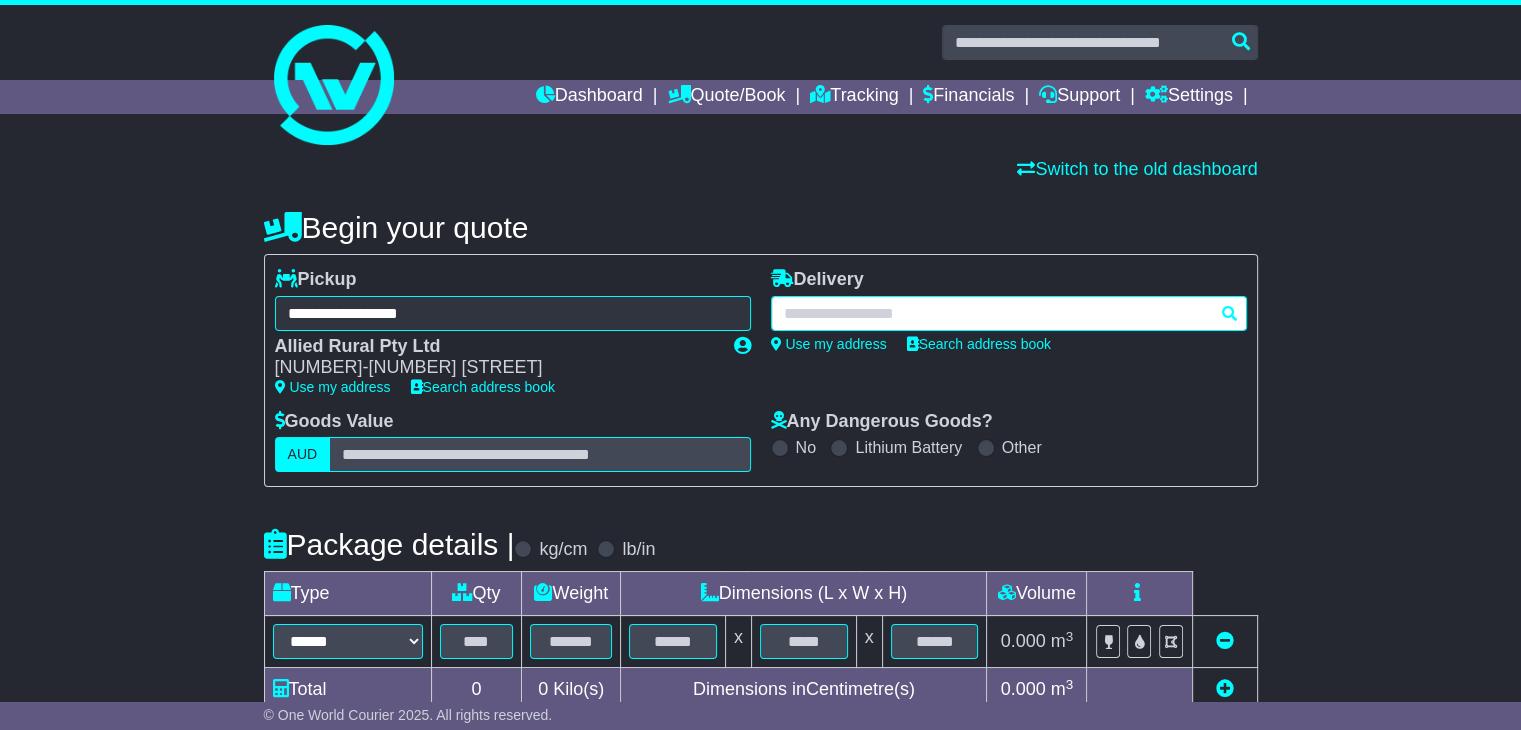 click at bounding box center [1009, 313] 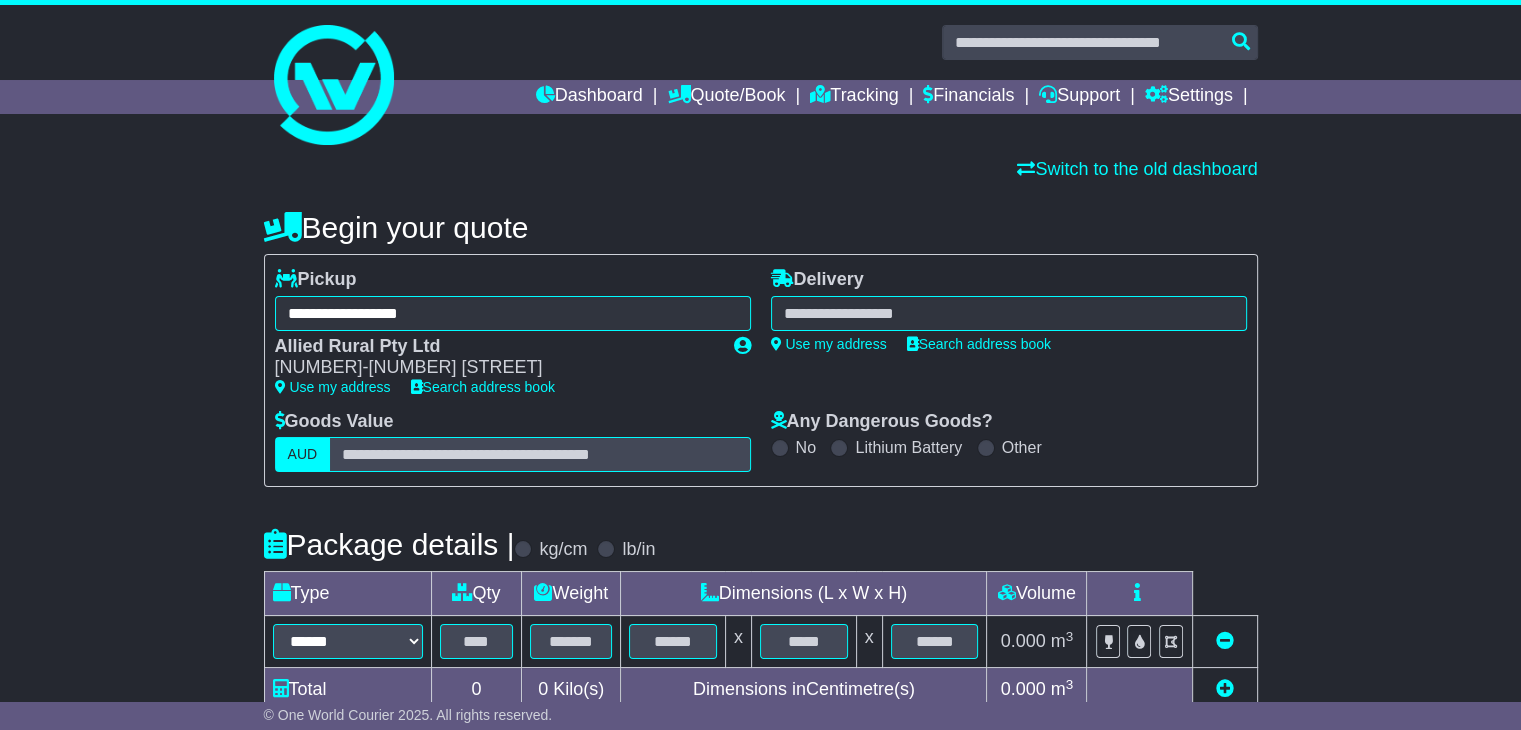 click at bounding box center (1009, 313) 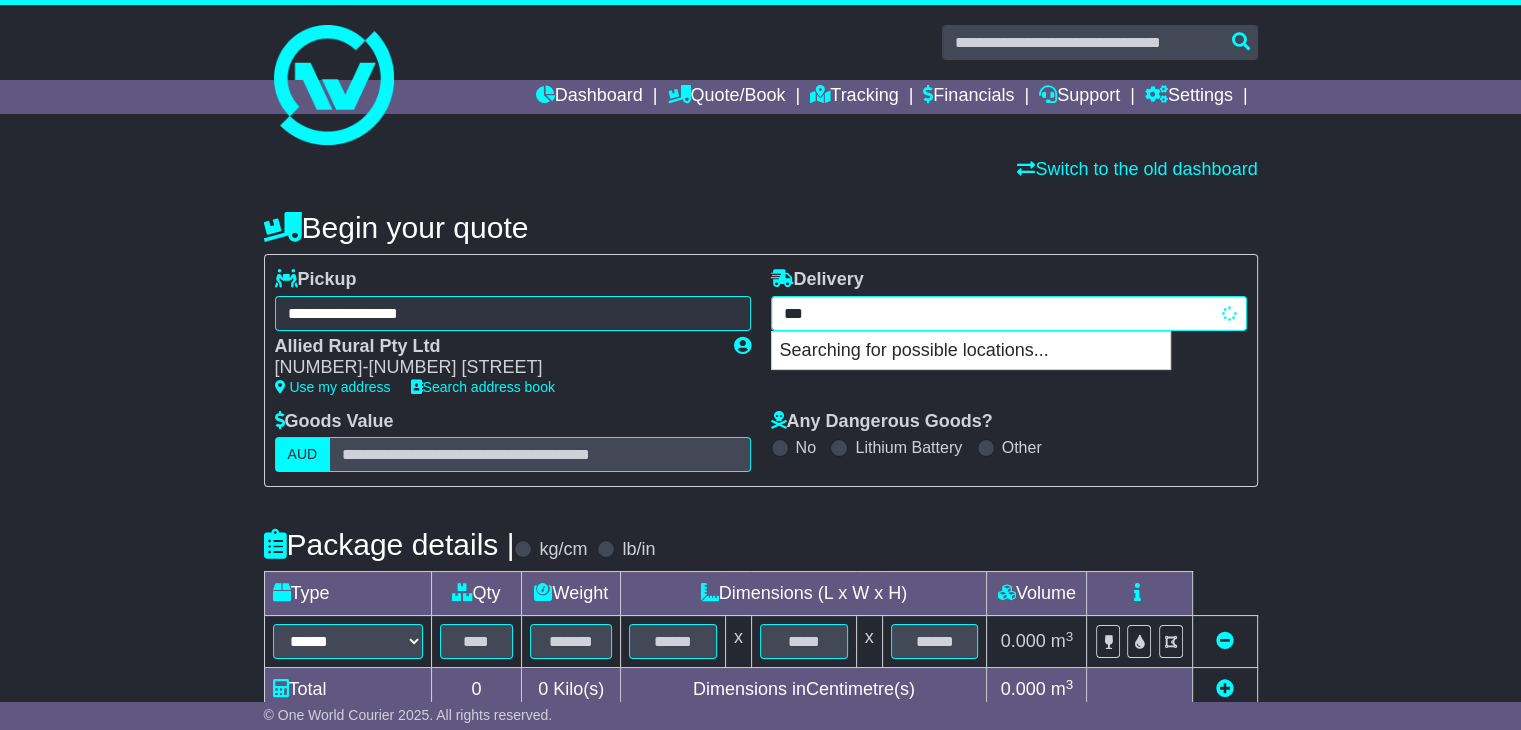 type on "****" 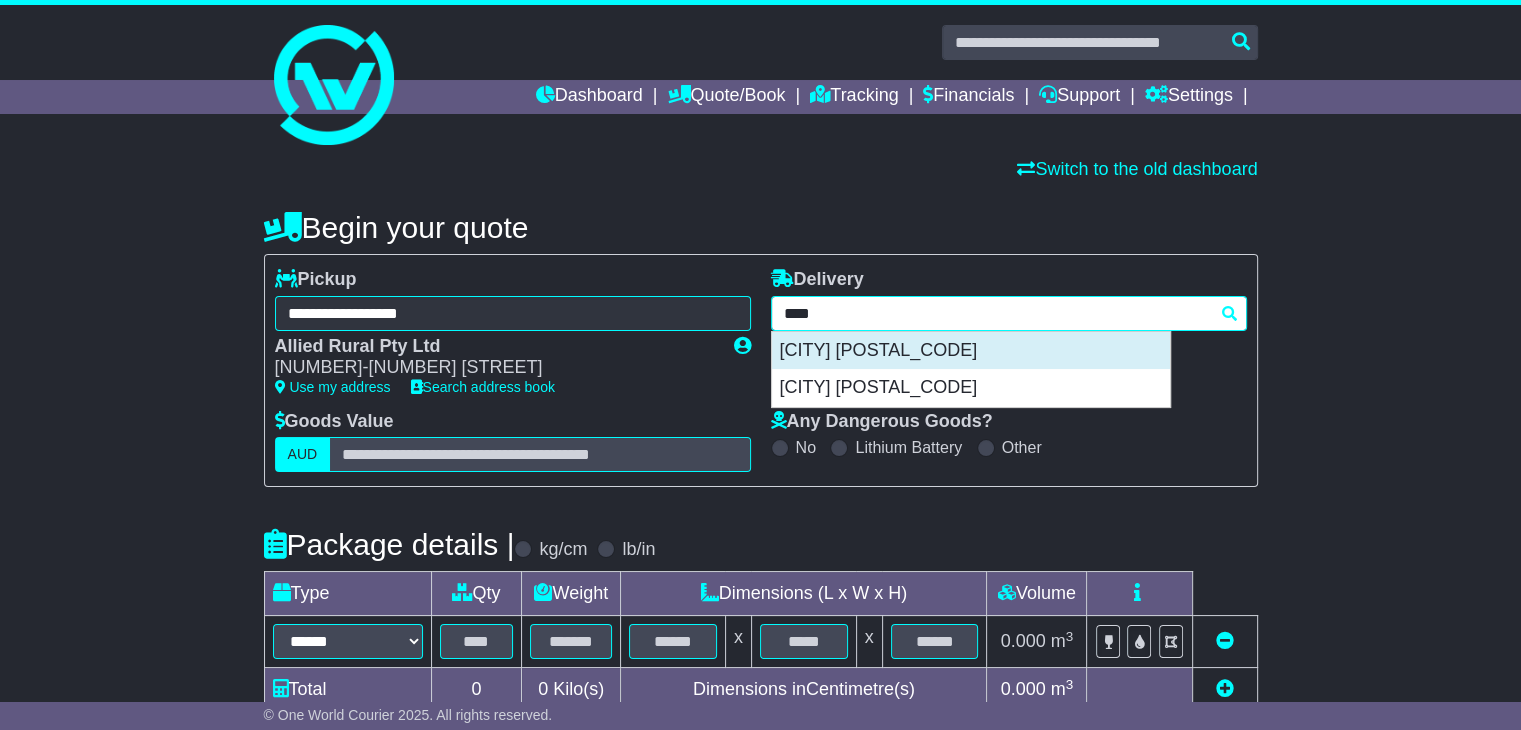 click on "ROMA 4455" at bounding box center [971, 351] 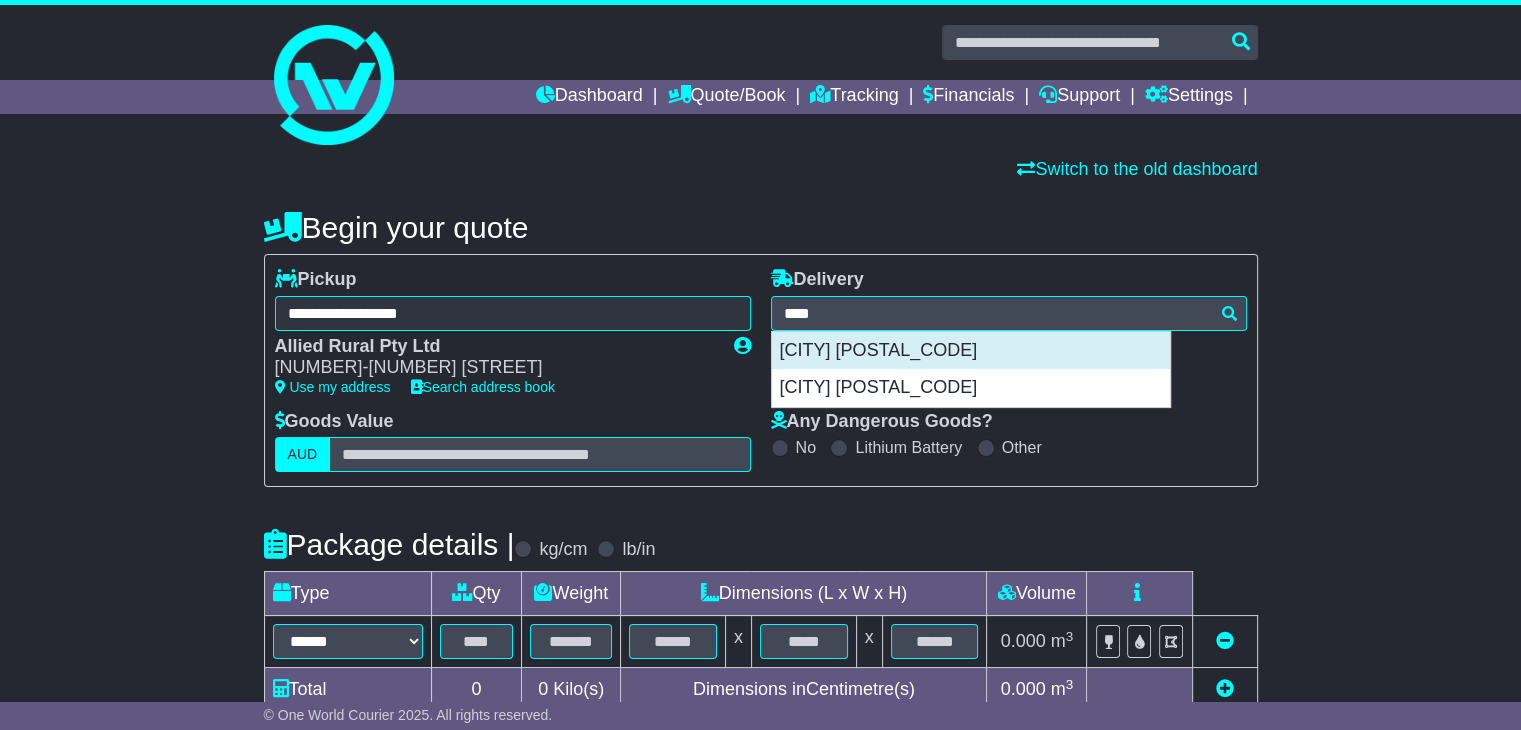 type on "**********" 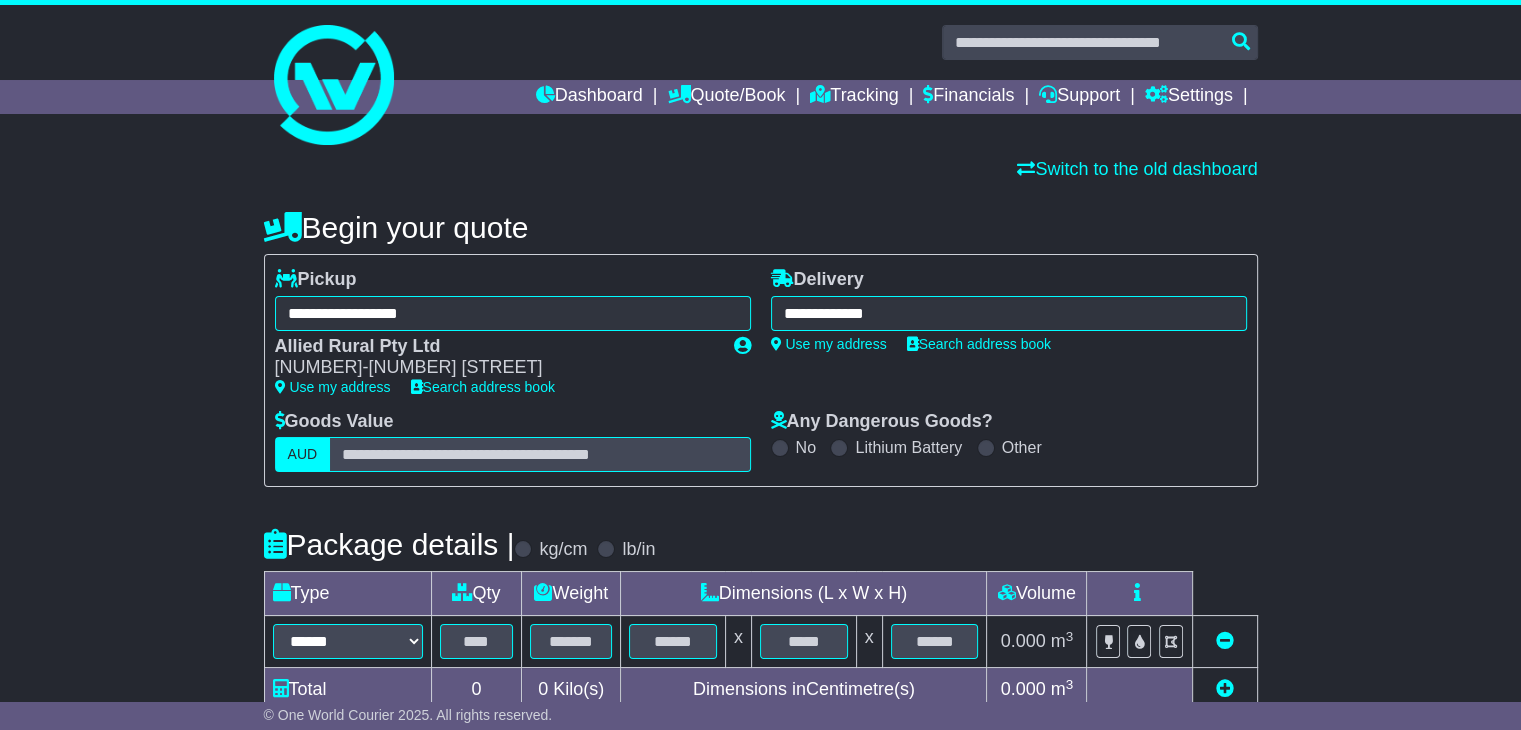 scroll, scrollTop: 368, scrollLeft: 0, axis: vertical 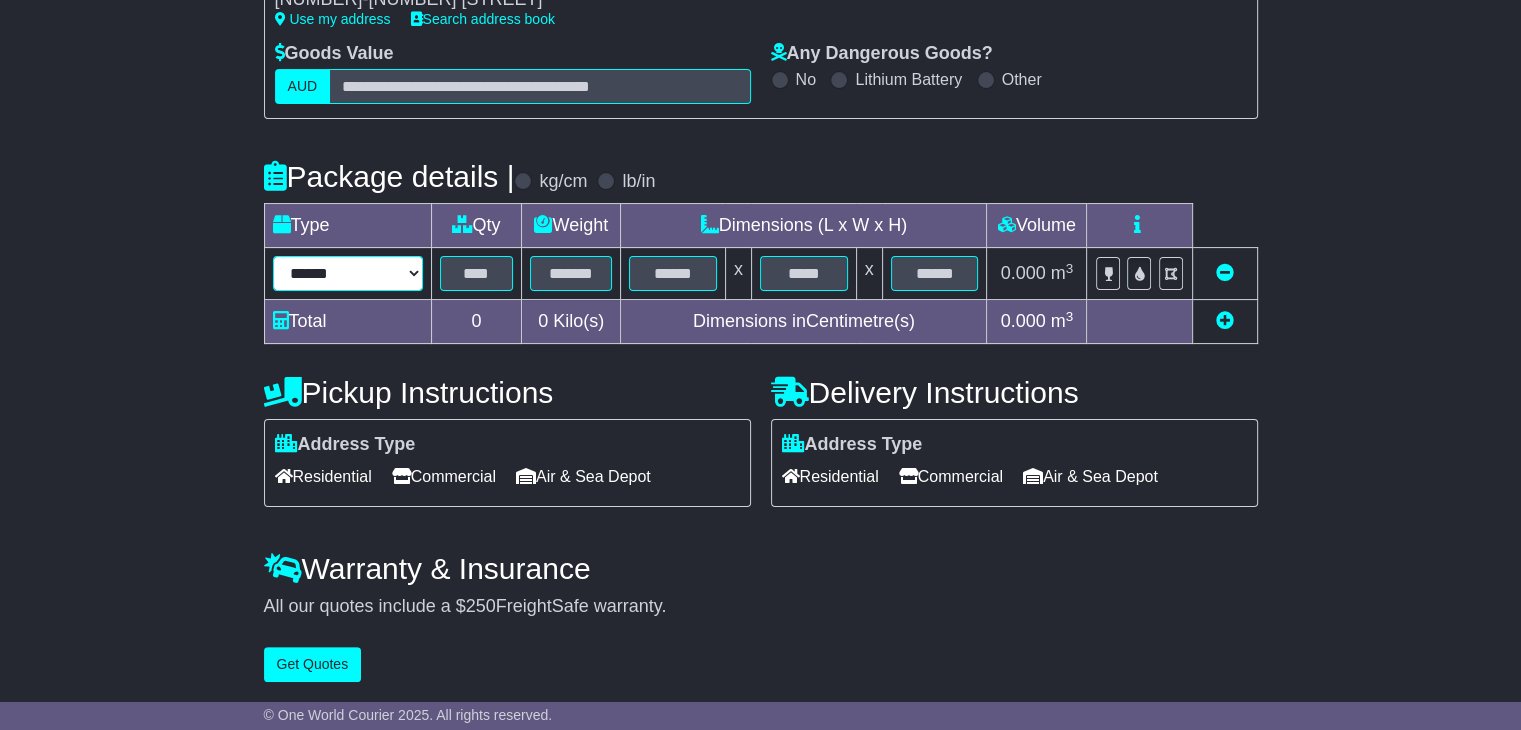 click on "****** ****** *** ******** ***** **** **** ****** *** *******" at bounding box center [348, 273] 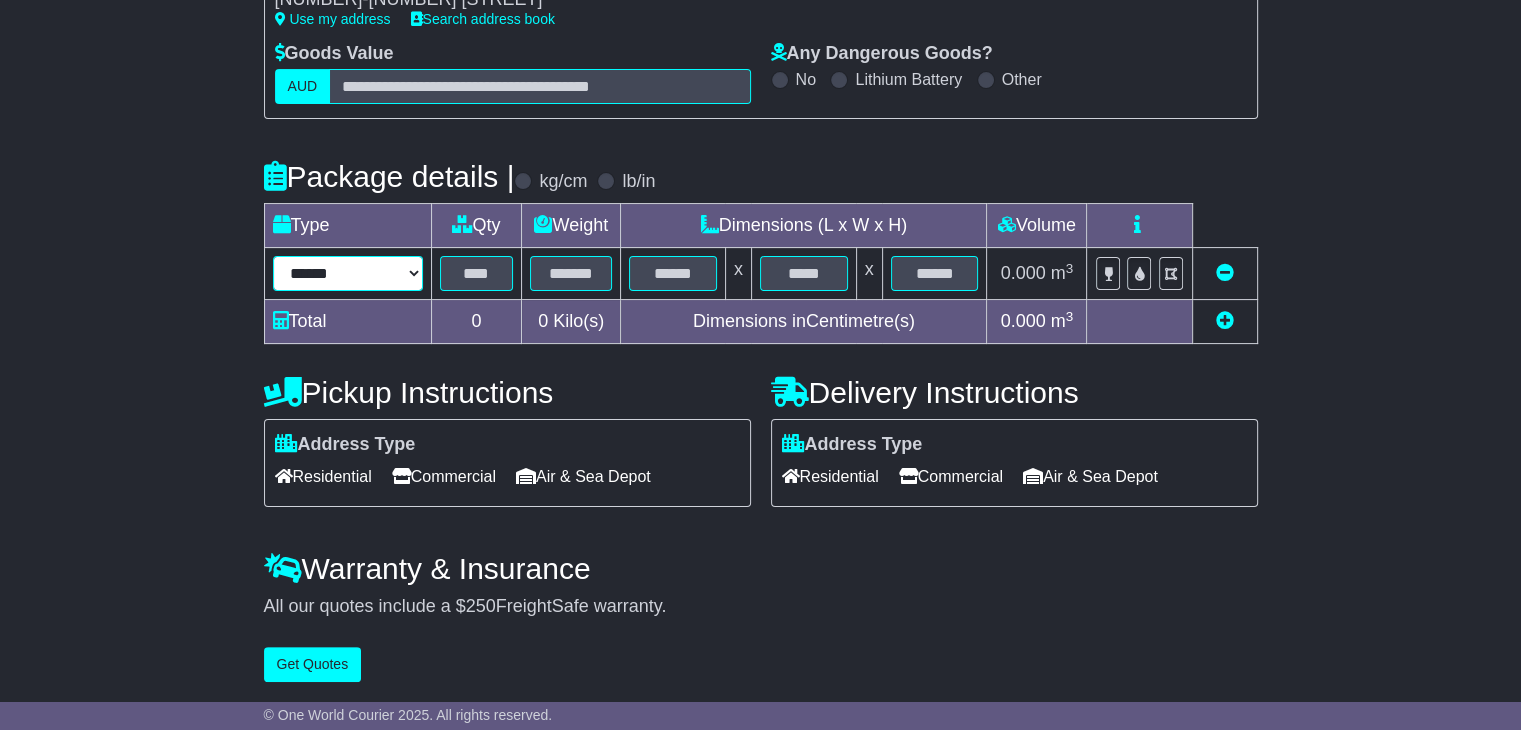 select on "*****" 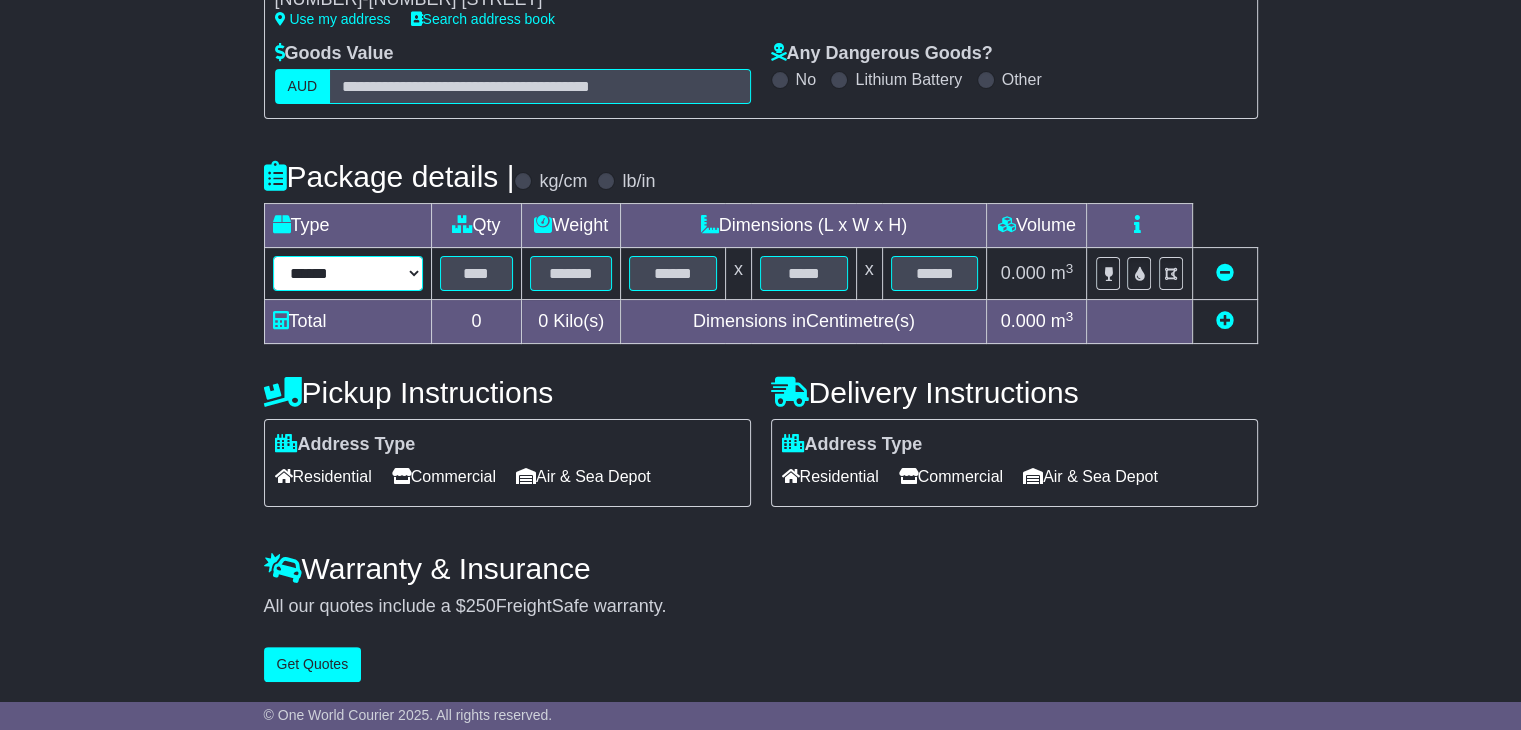 click on "****** ****** *** ******** ***** **** **** ****** *** *******" at bounding box center (348, 273) 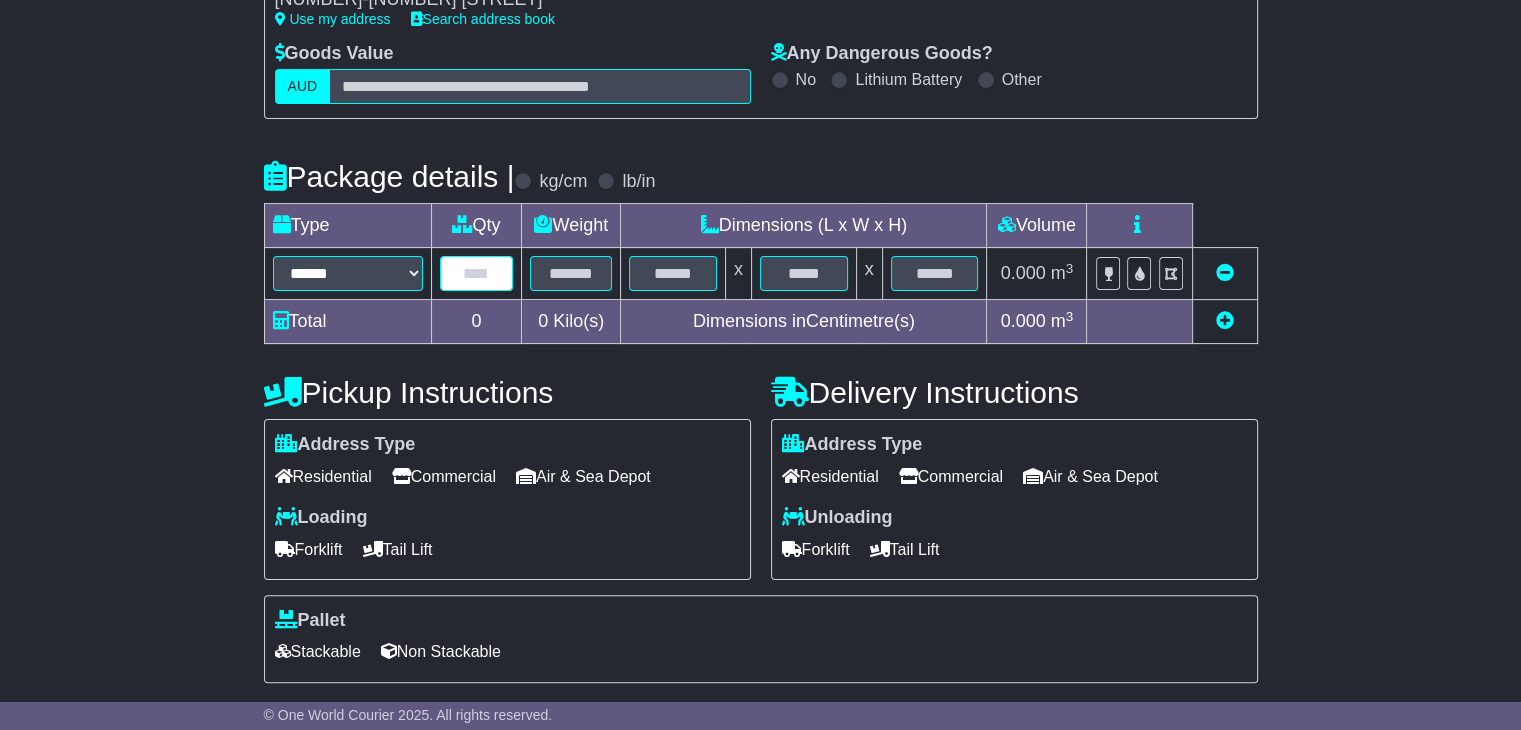 click at bounding box center (477, 273) 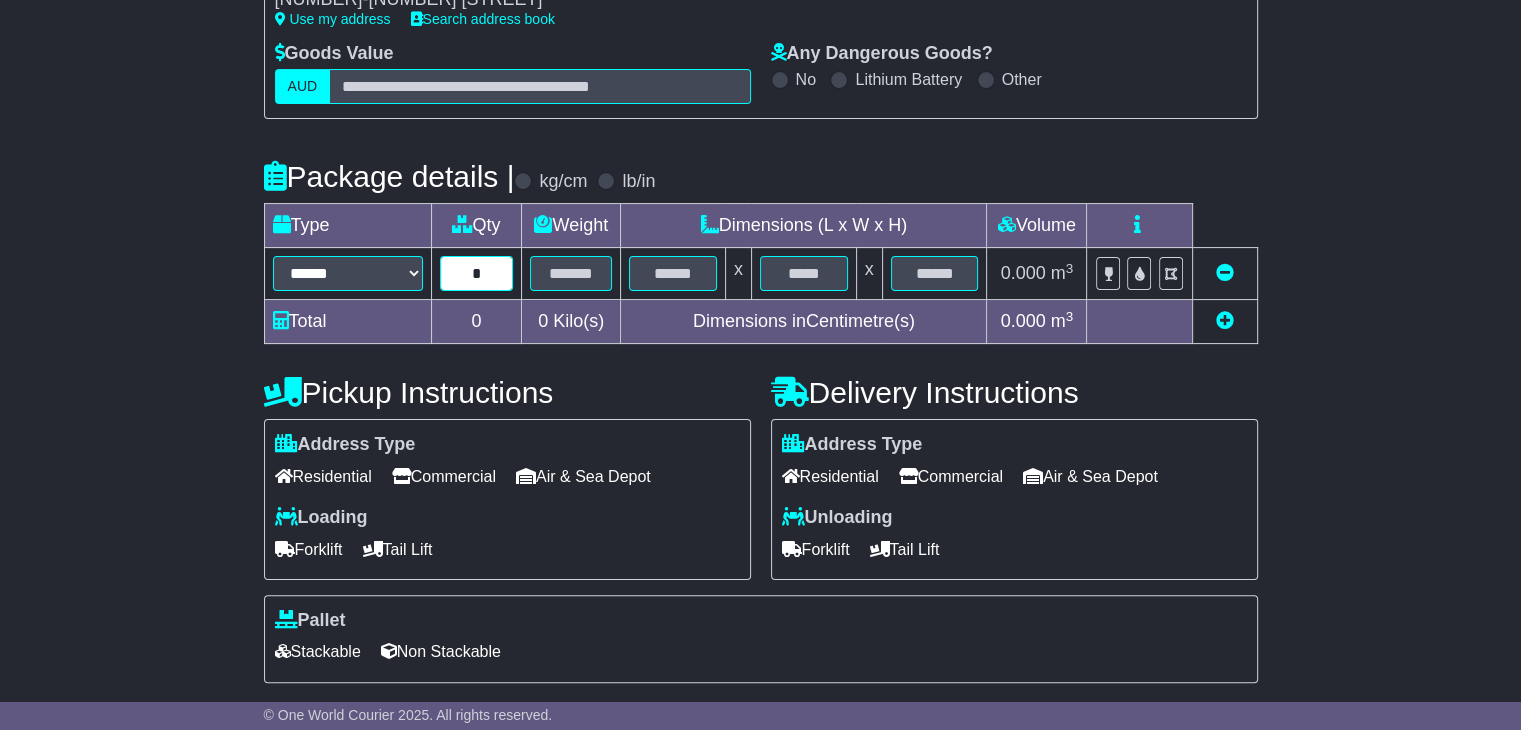 type on "*" 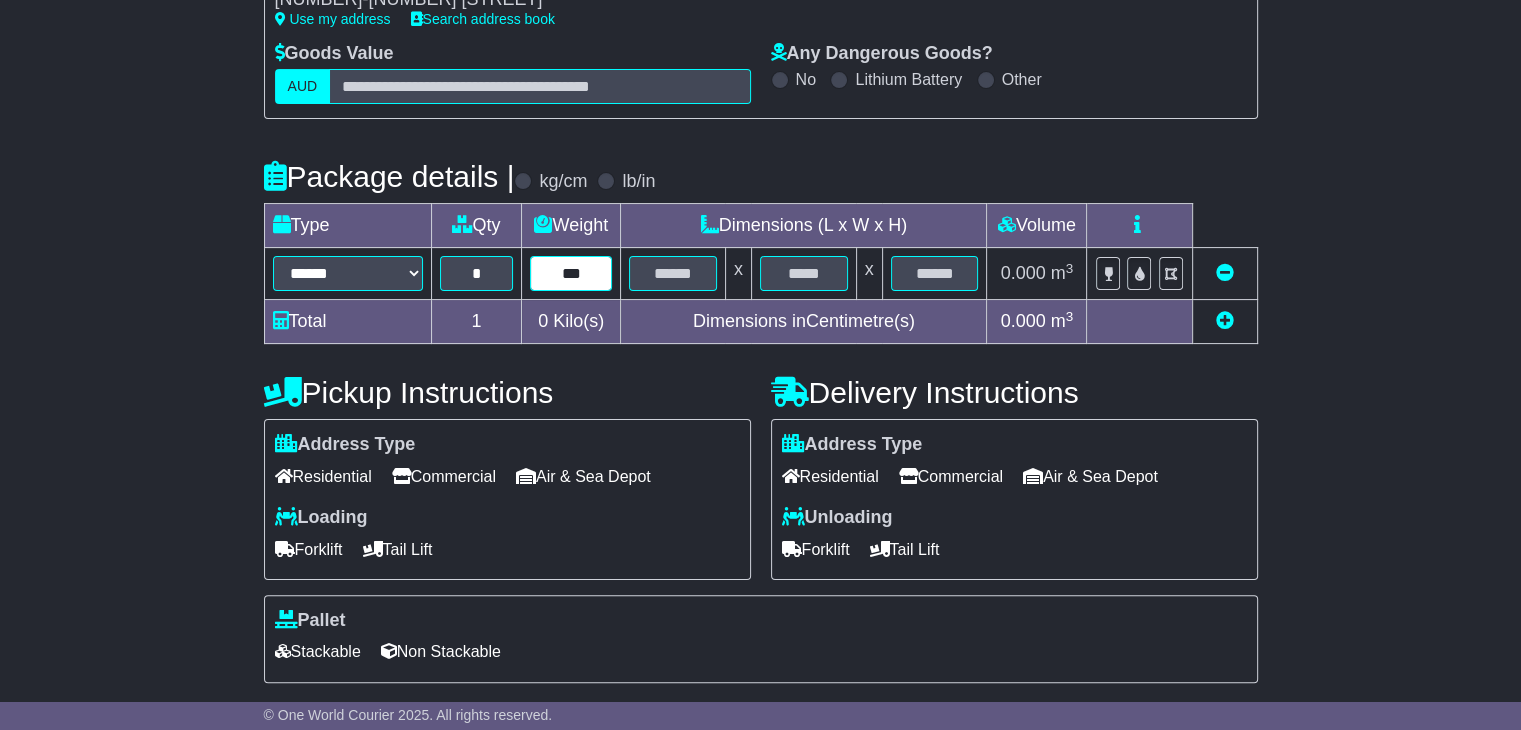 type on "***" 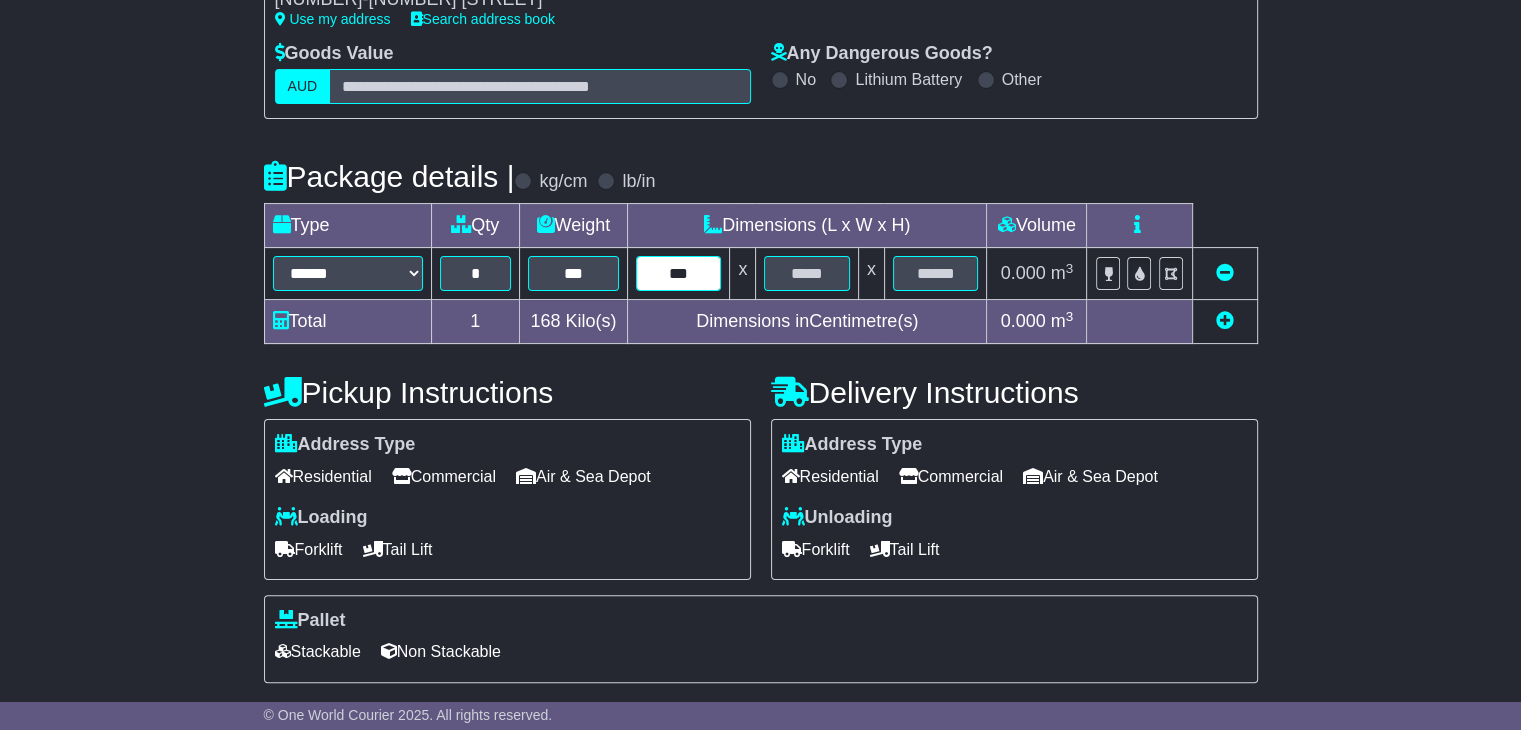 type on "***" 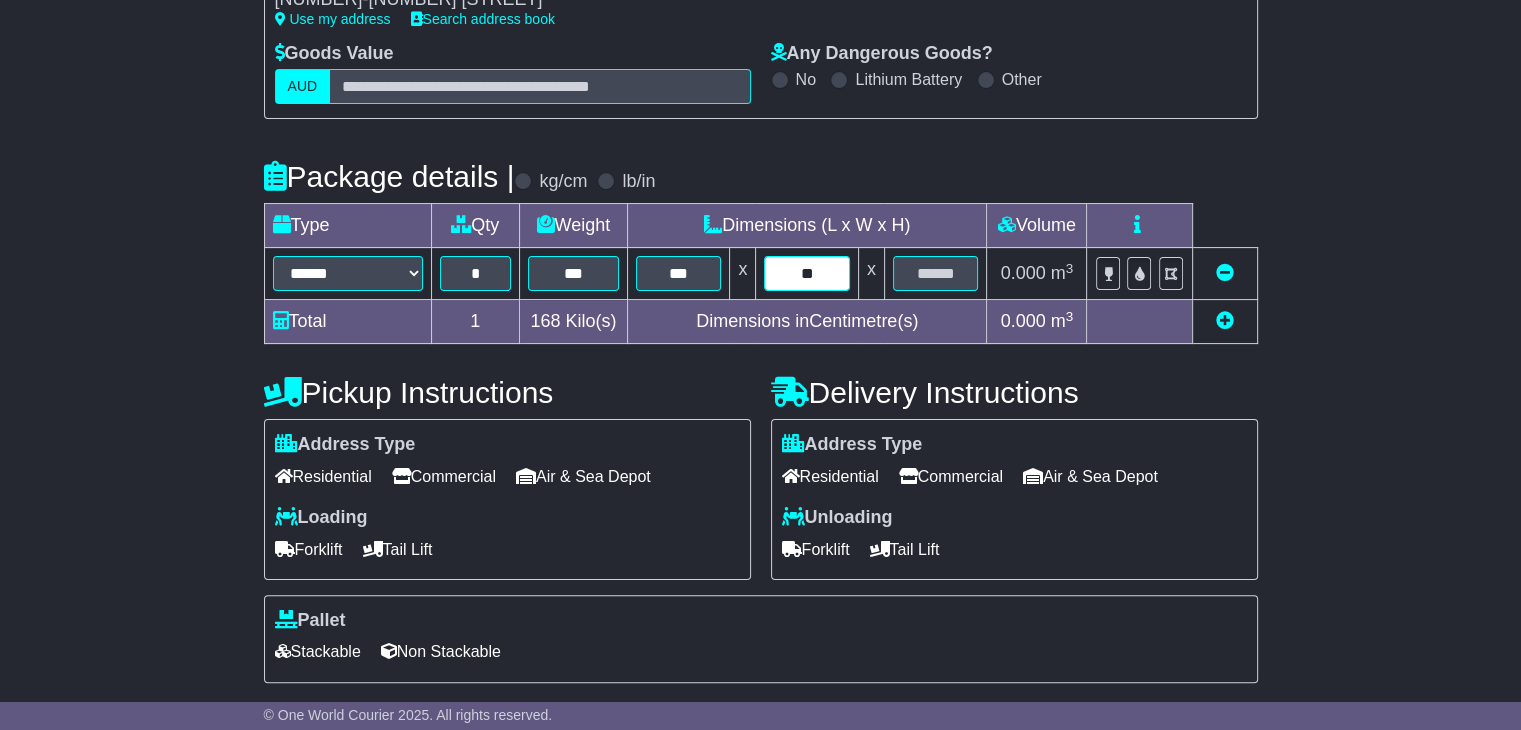 type on "**" 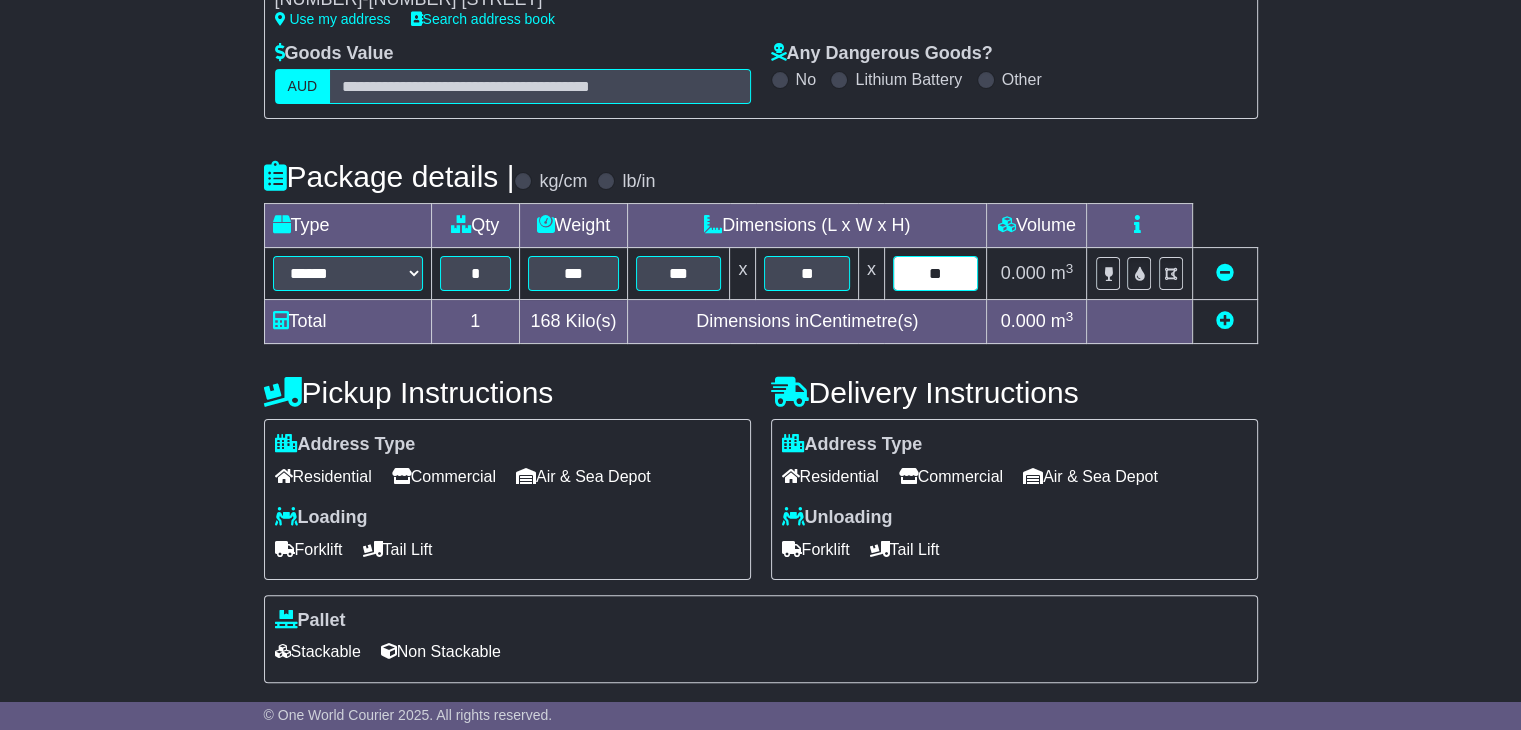 type on "**" 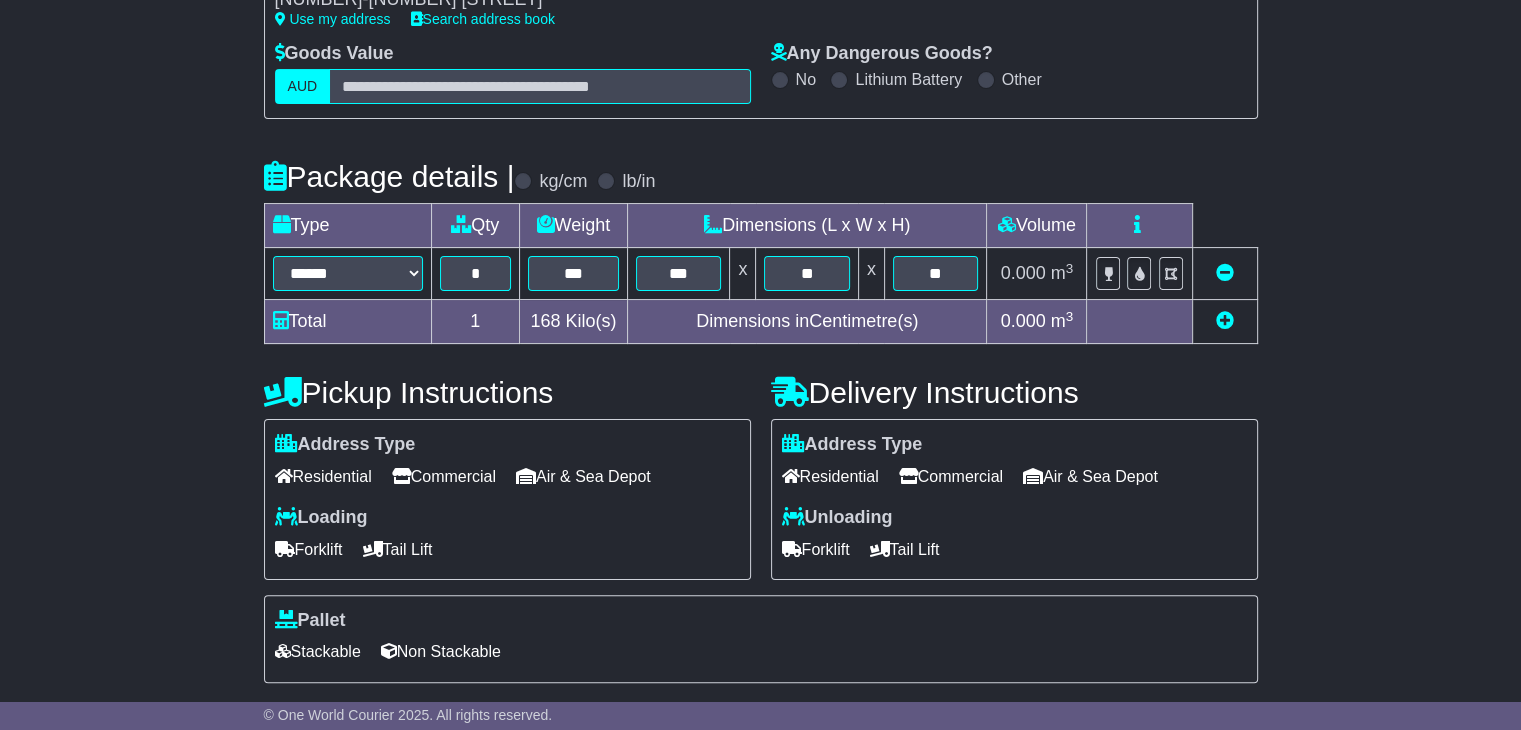 click on "Commercial" at bounding box center [951, 476] 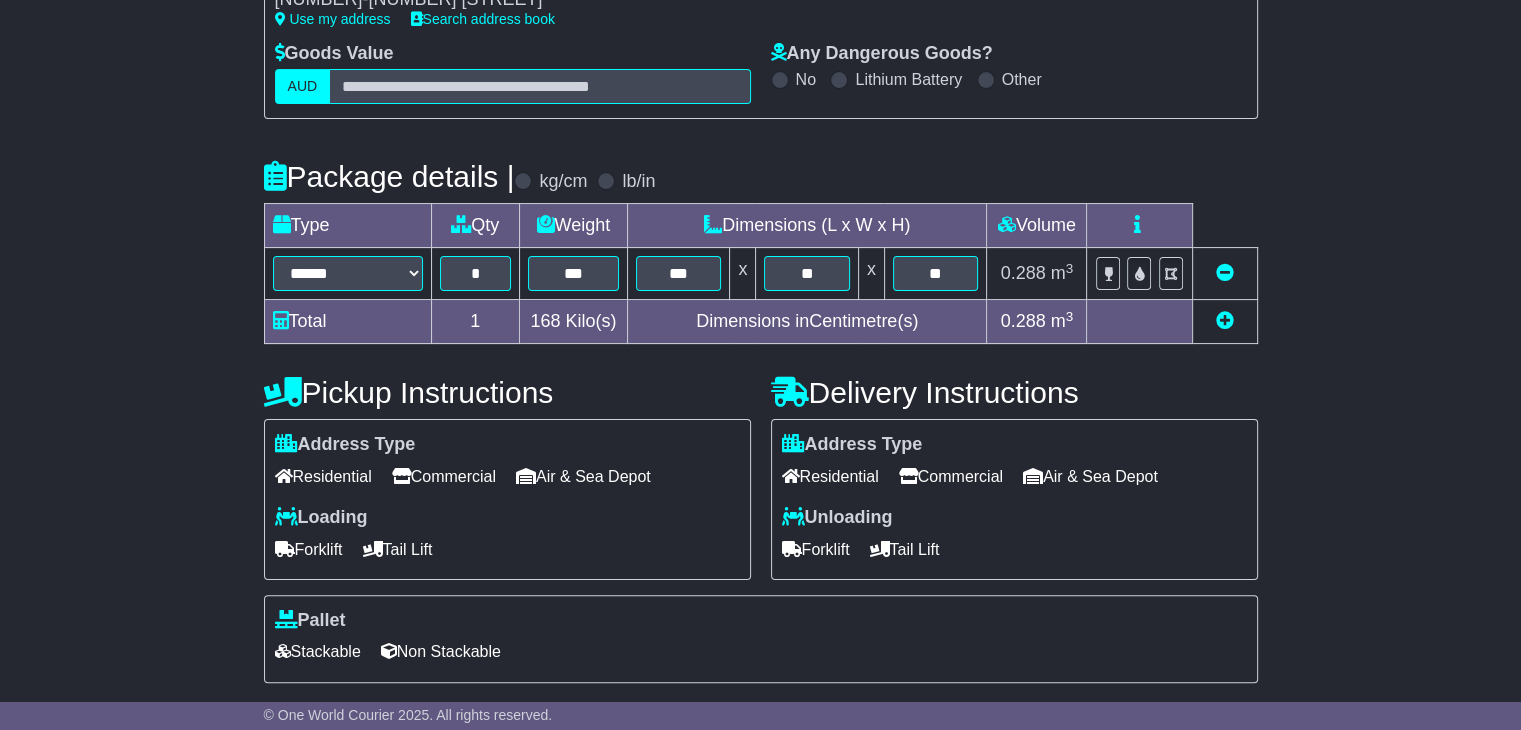 click on "Forklift" at bounding box center [816, 549] 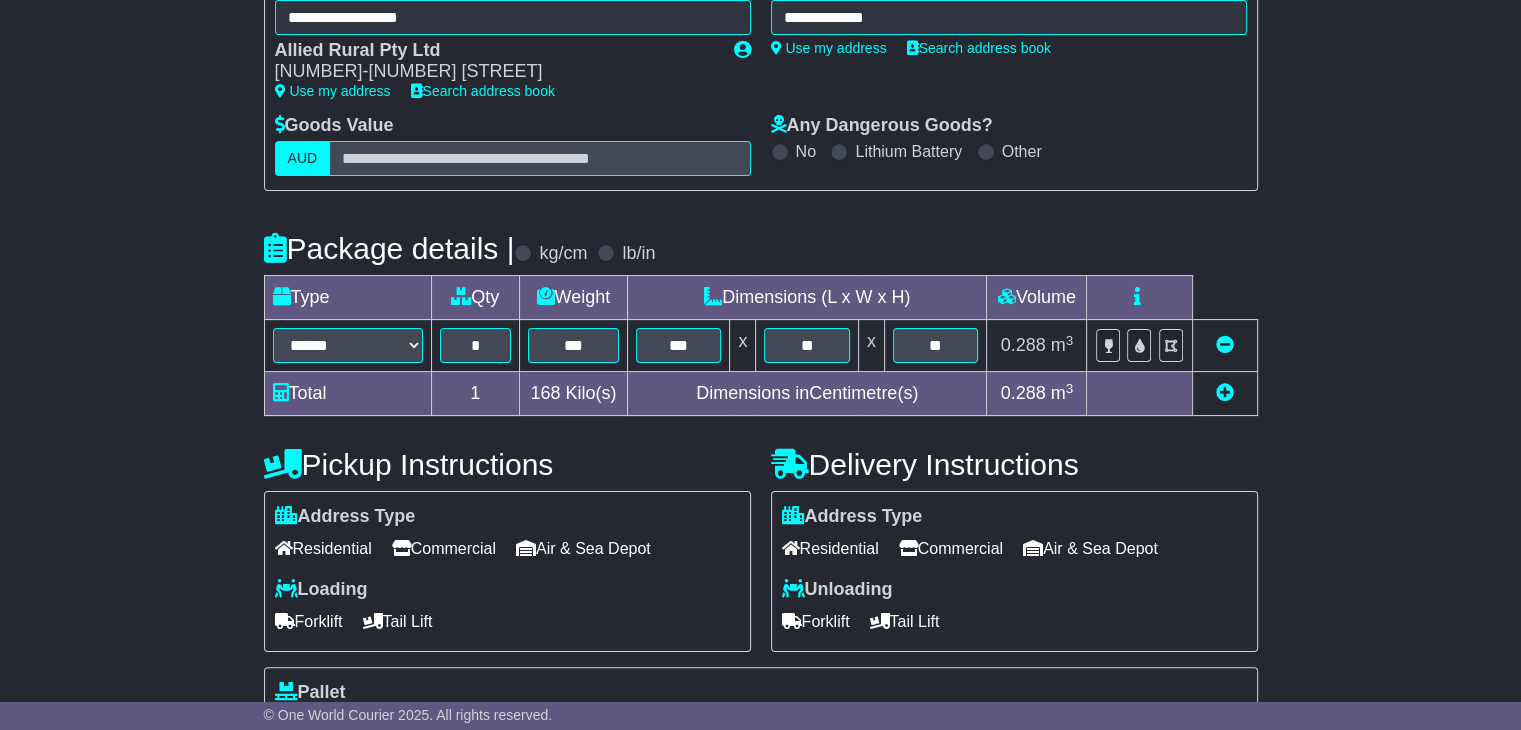 scroll, scrollTop: 548, scrollLeft: 0, axis: vertical 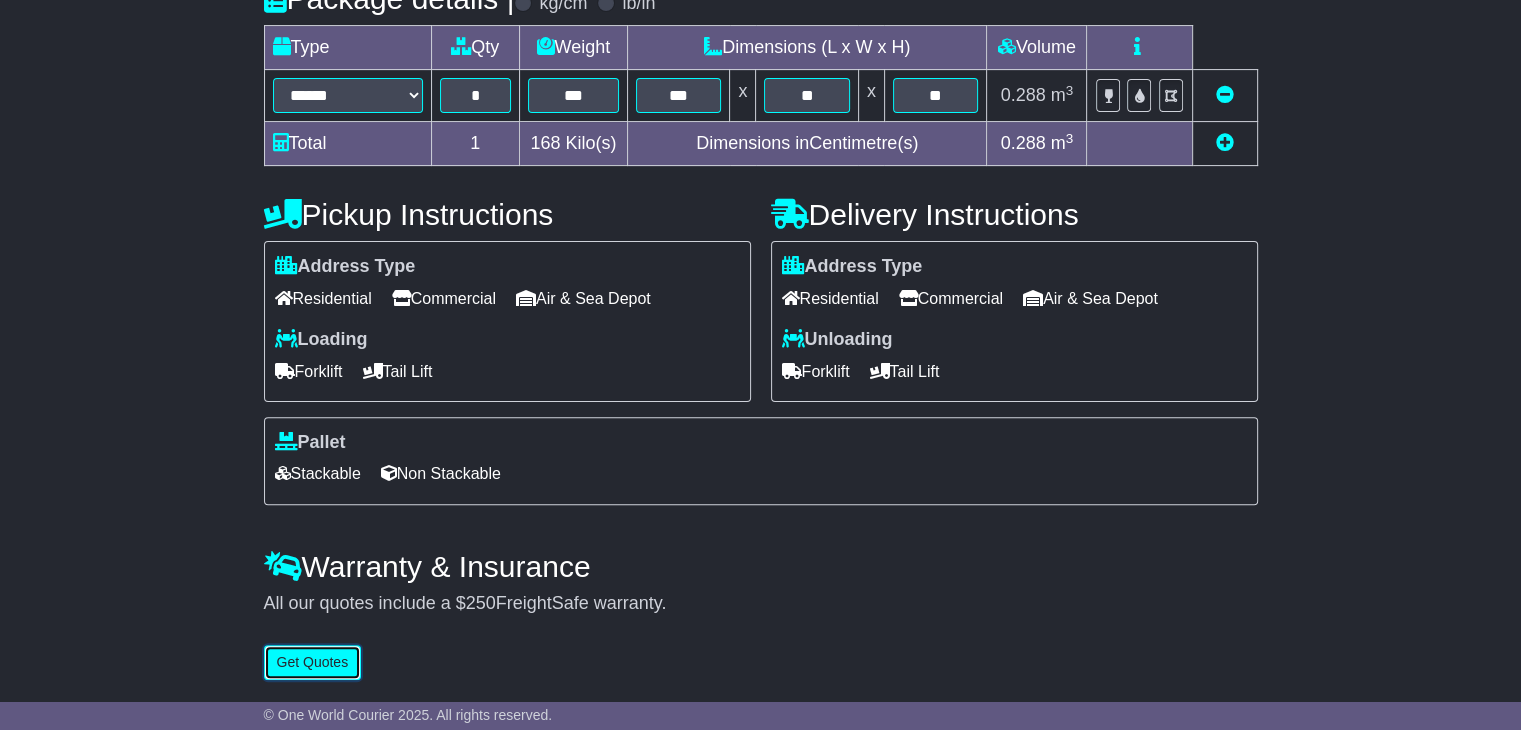 click on "Get Quotes" at bounding box center [313, 662] 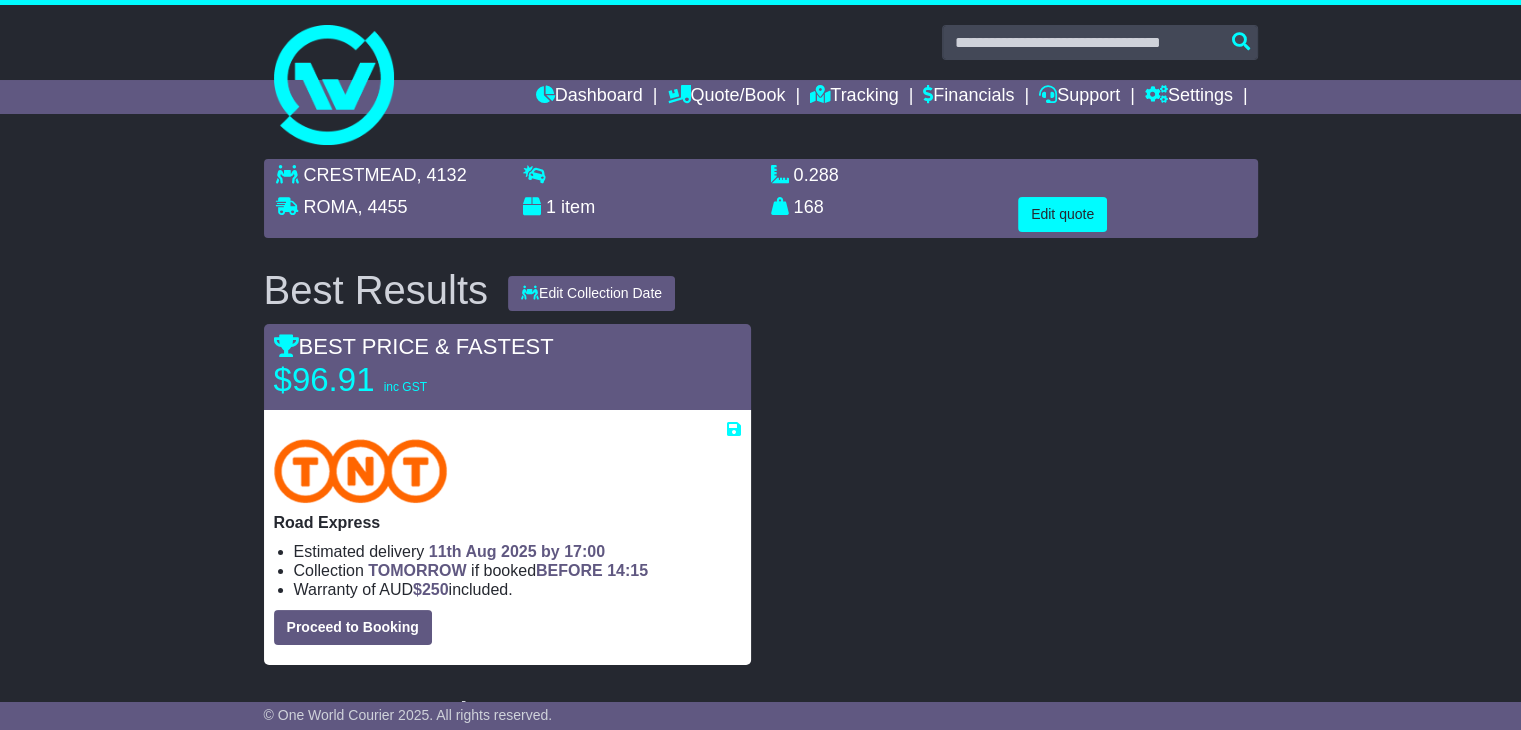 scroll, scrollTop: 533, scrollLeft: 0, axis: vertical 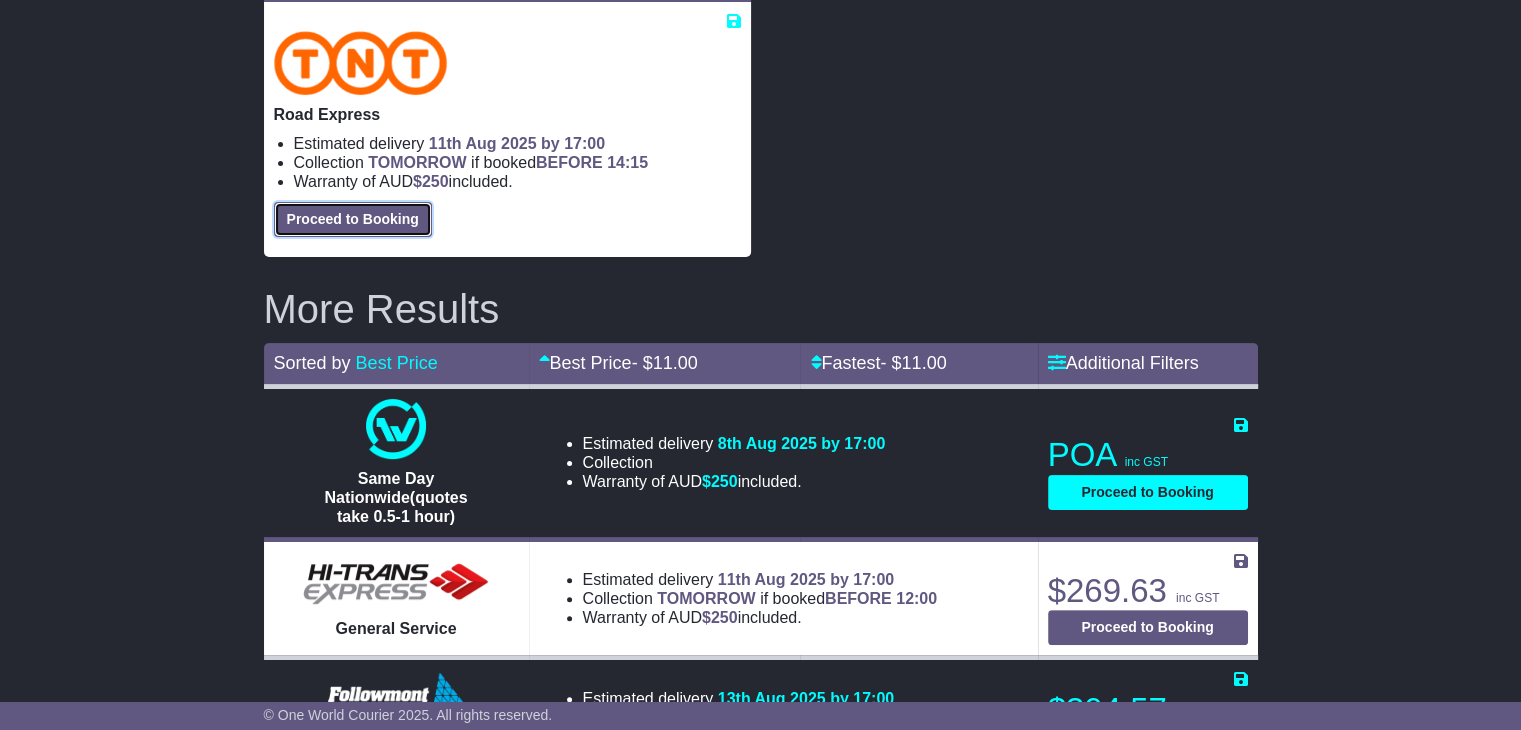 click on "Proceed to Booking" at bounding box center (353, 219) 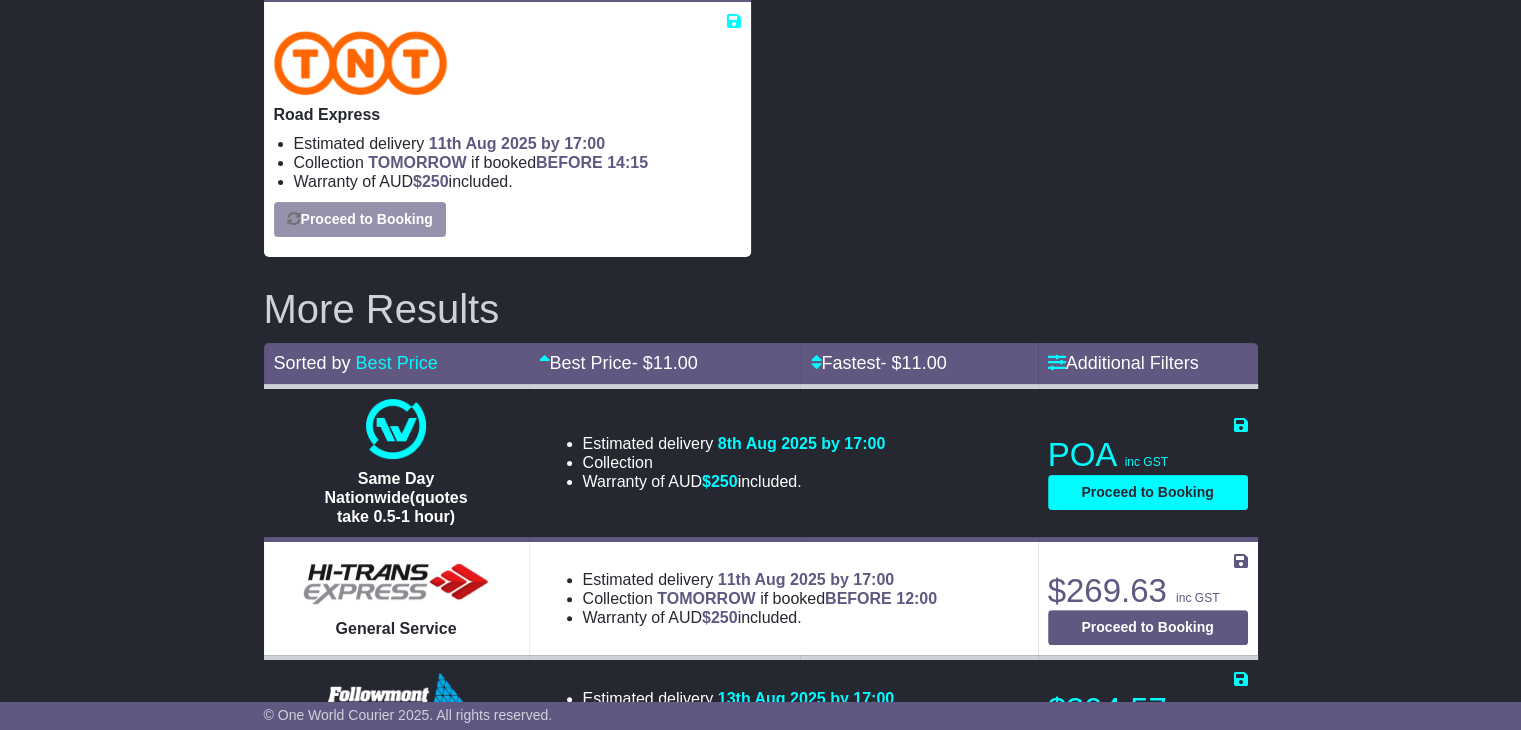select on "*****" 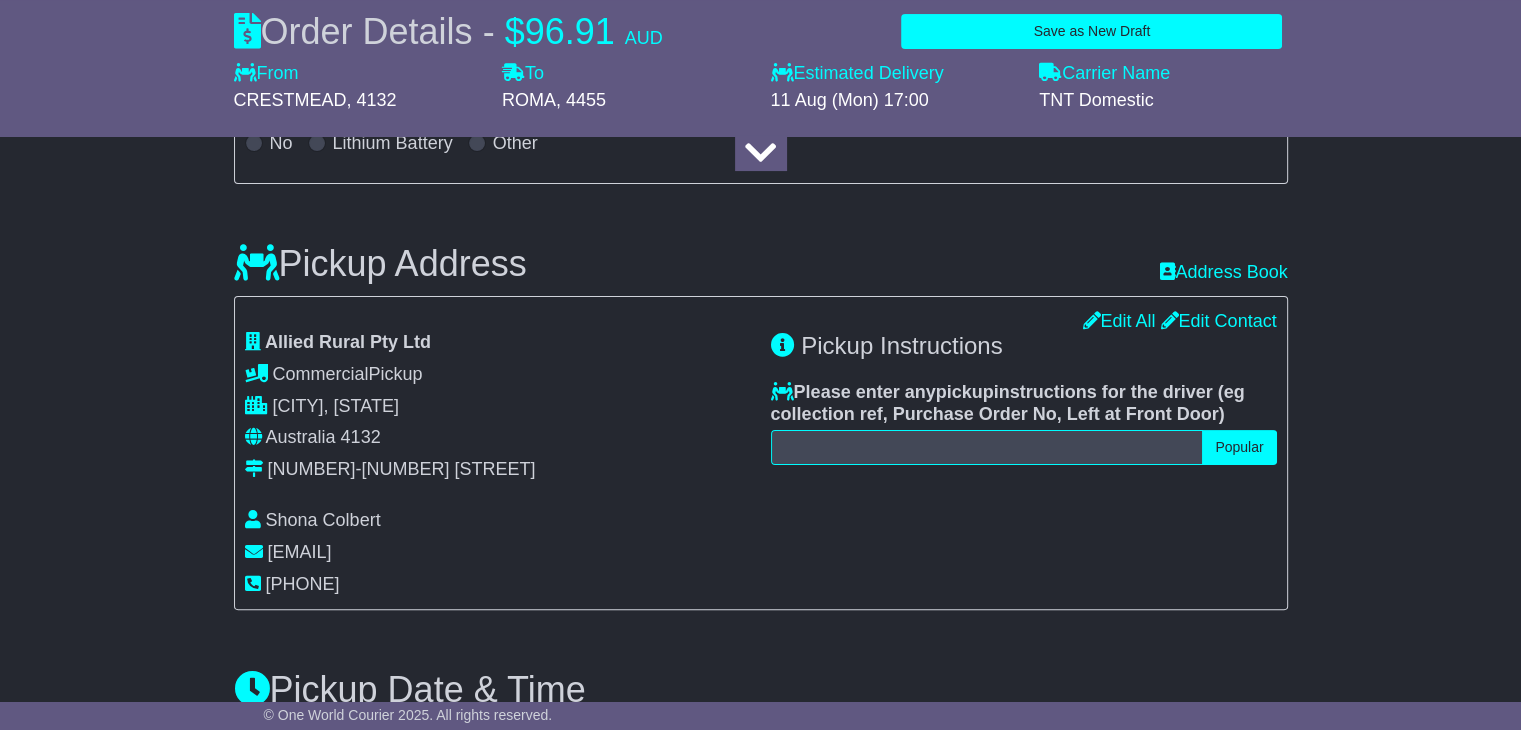 scroll, scrollTop: 0, scrollLeft: 0, axis: both 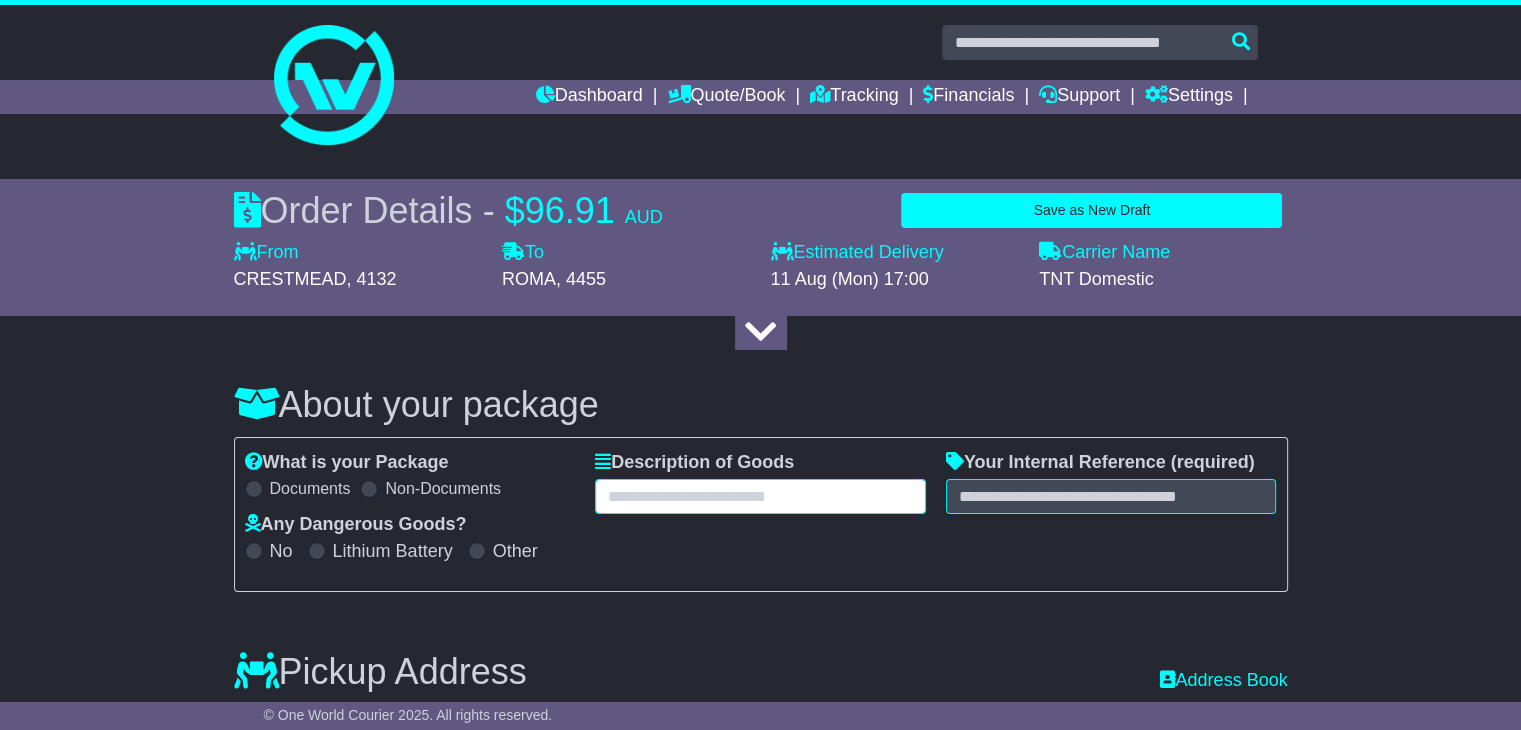 click at bounding box center (760, 496) 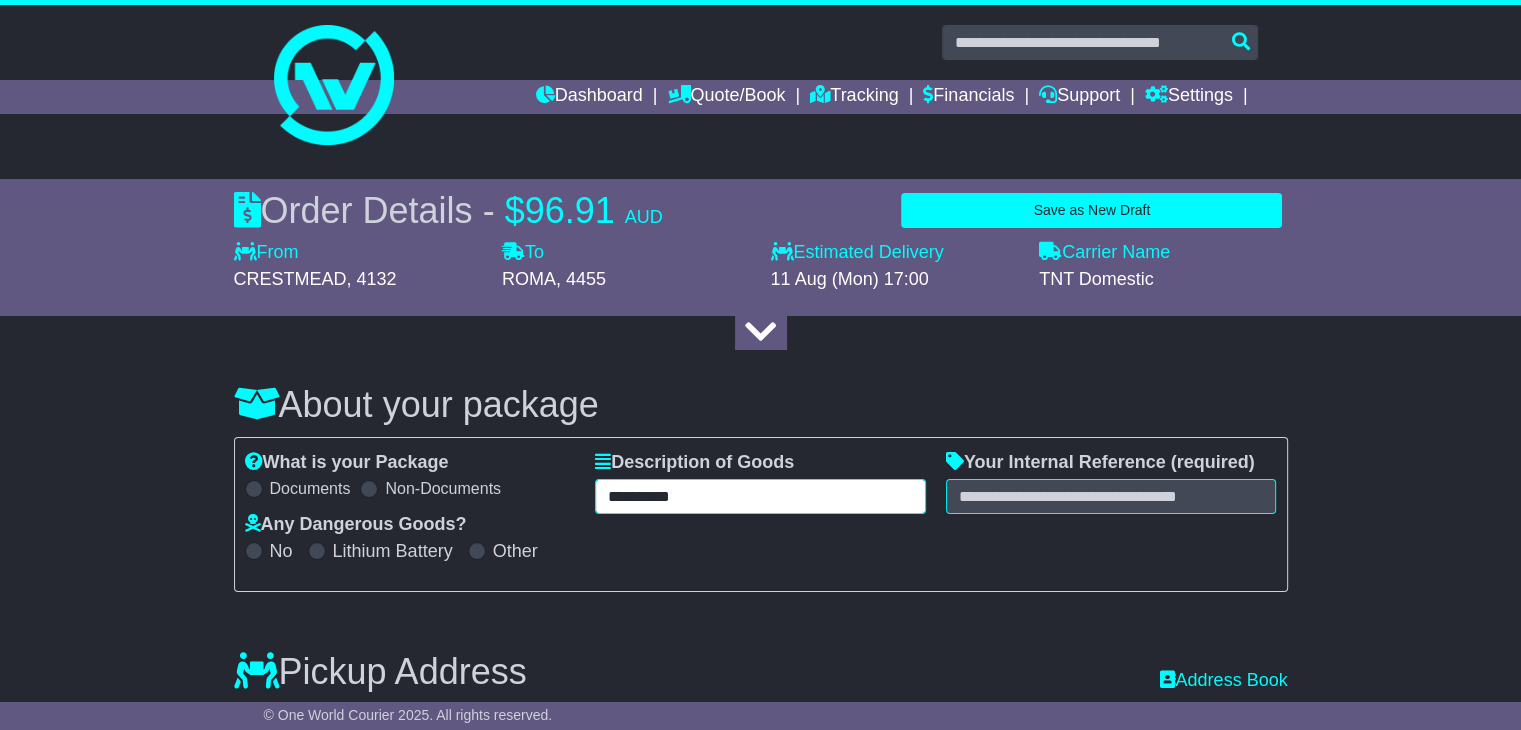 type on "**********" 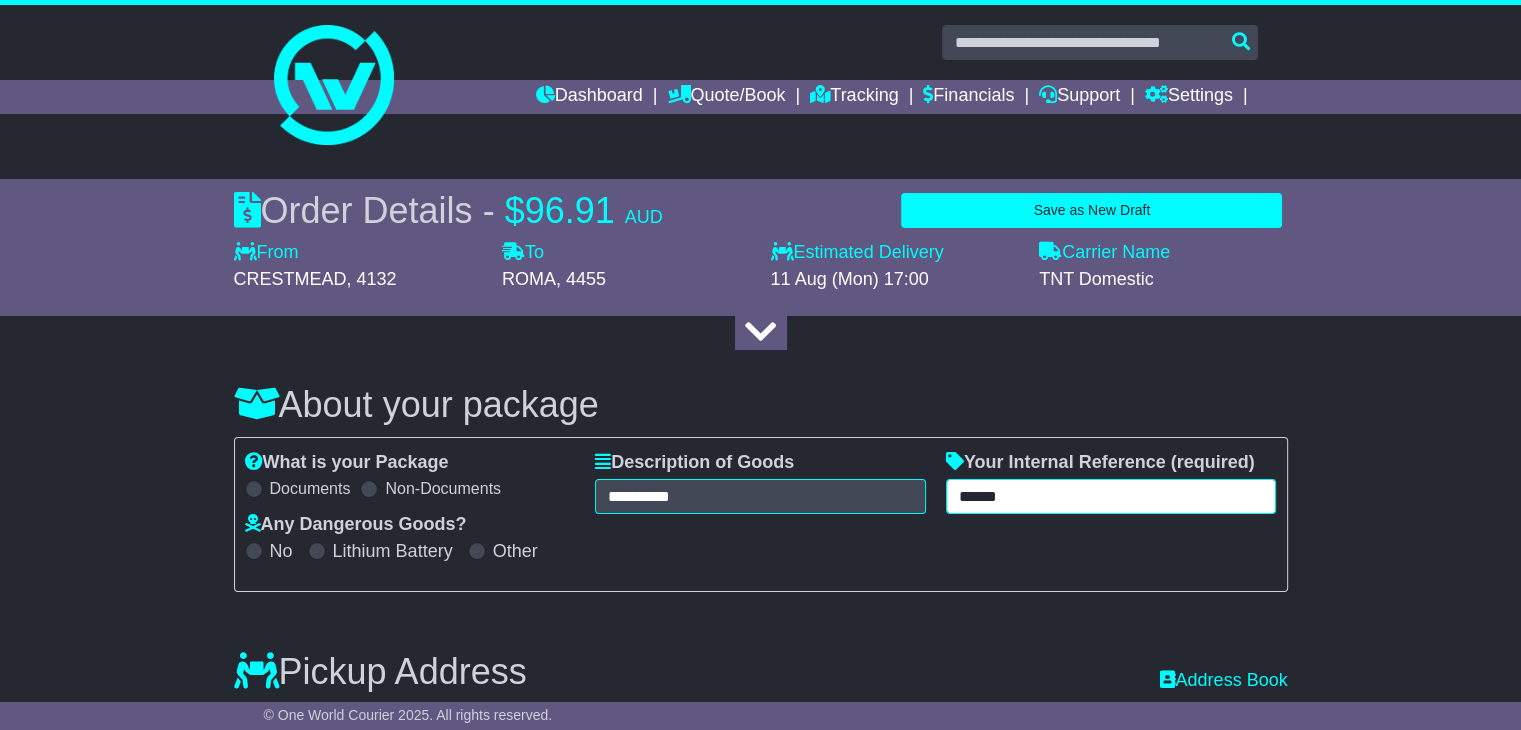 type on "******" 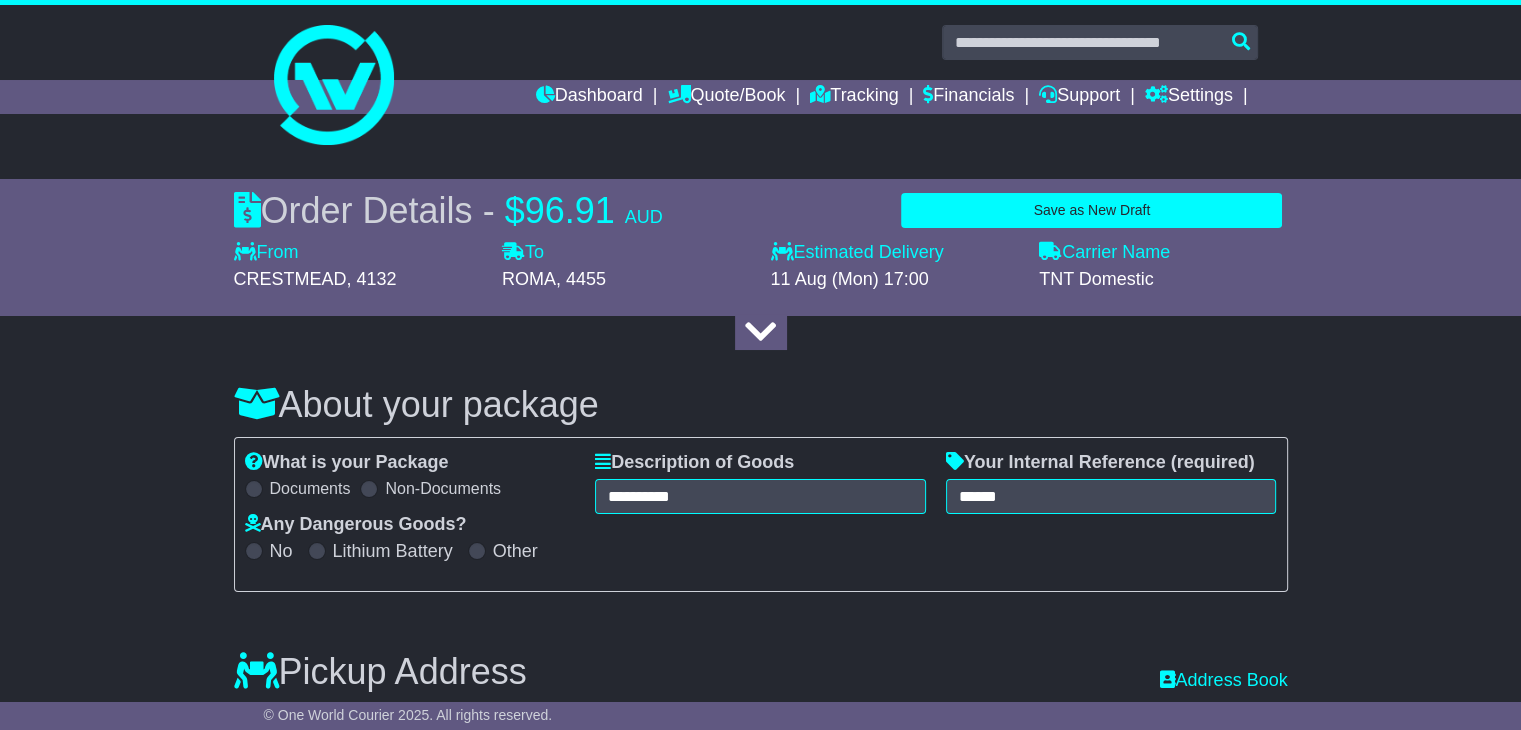 click on "**********" at bounding box center (761, 514) 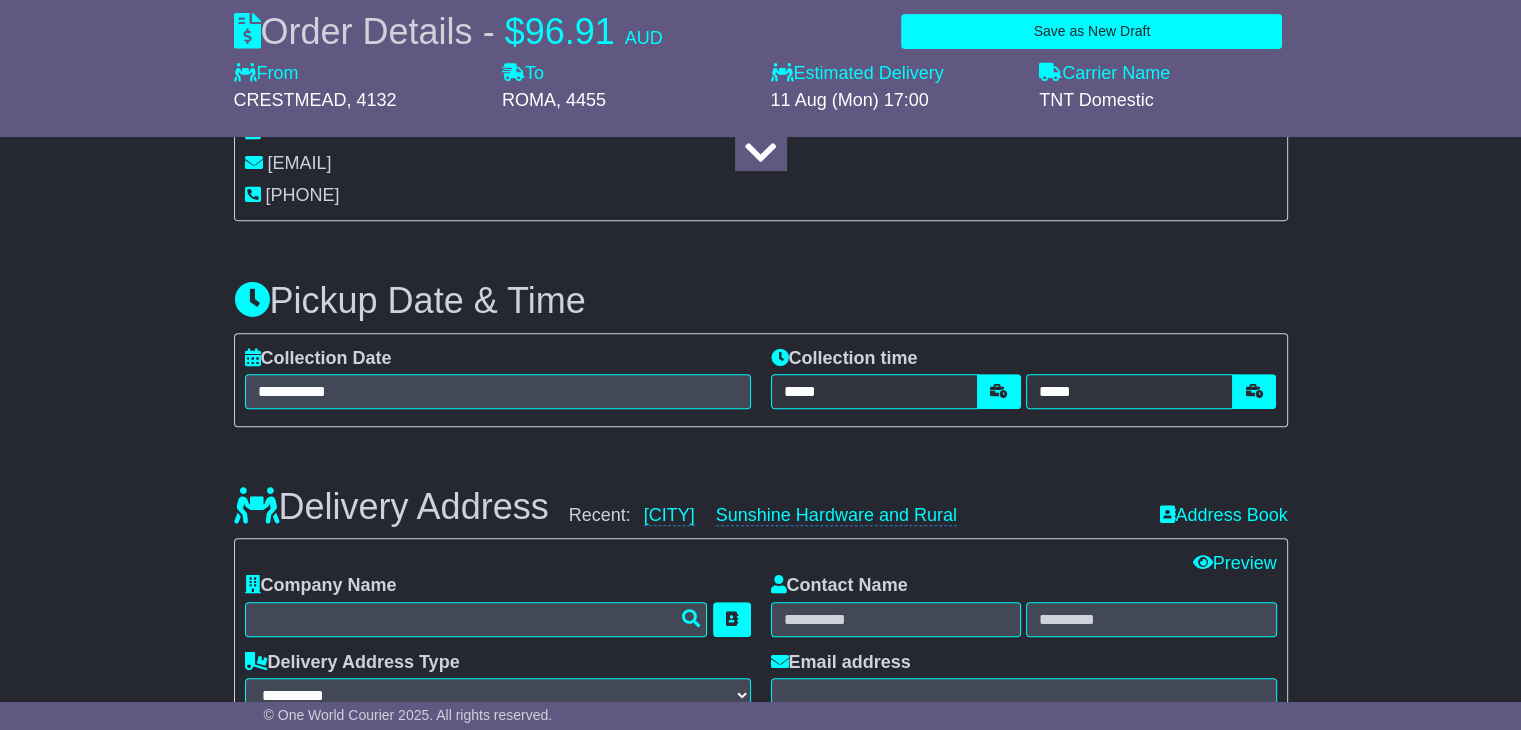 scroll, scrollTop: 903, scrollLeft: 0, axis: vertical 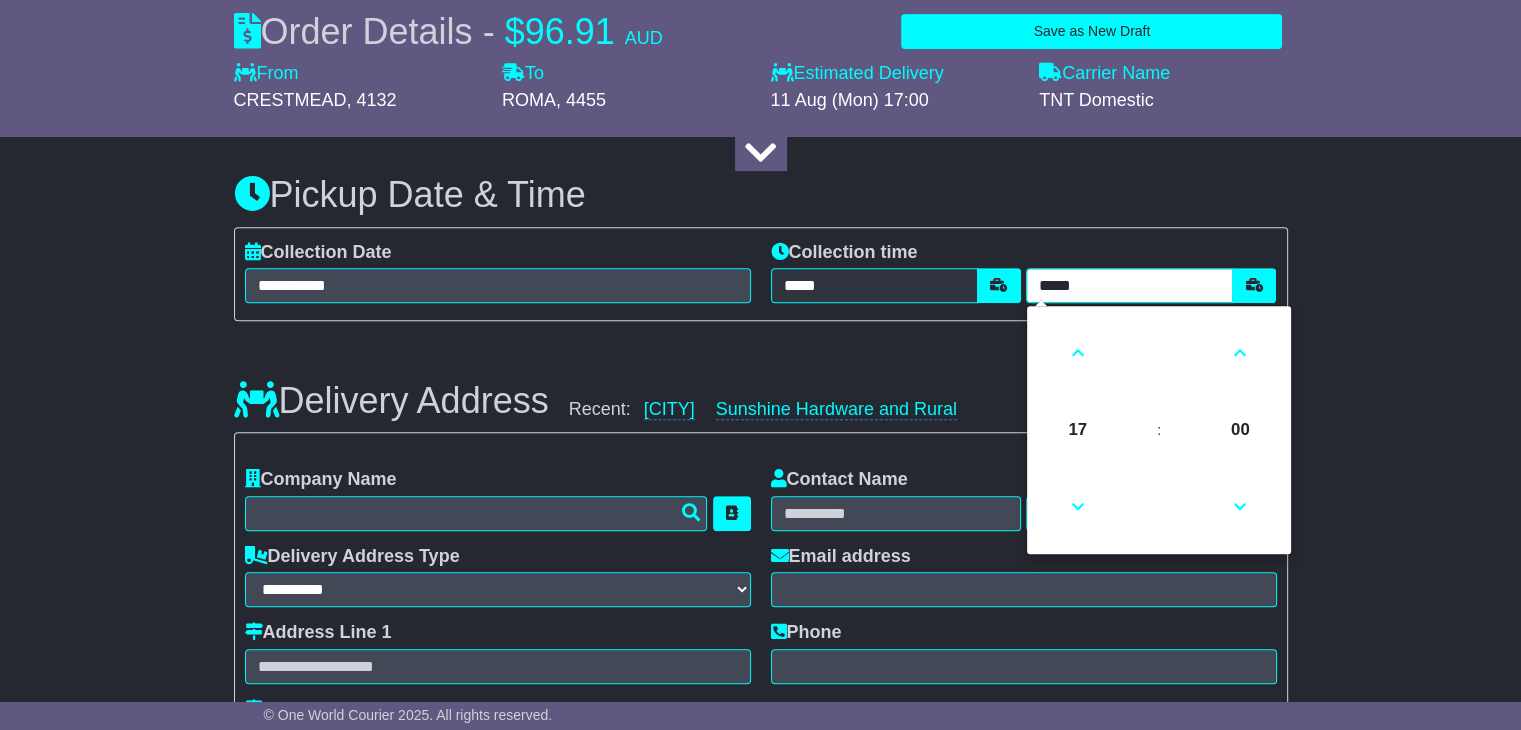 click on "*****" at bounding box center (1129, 285) 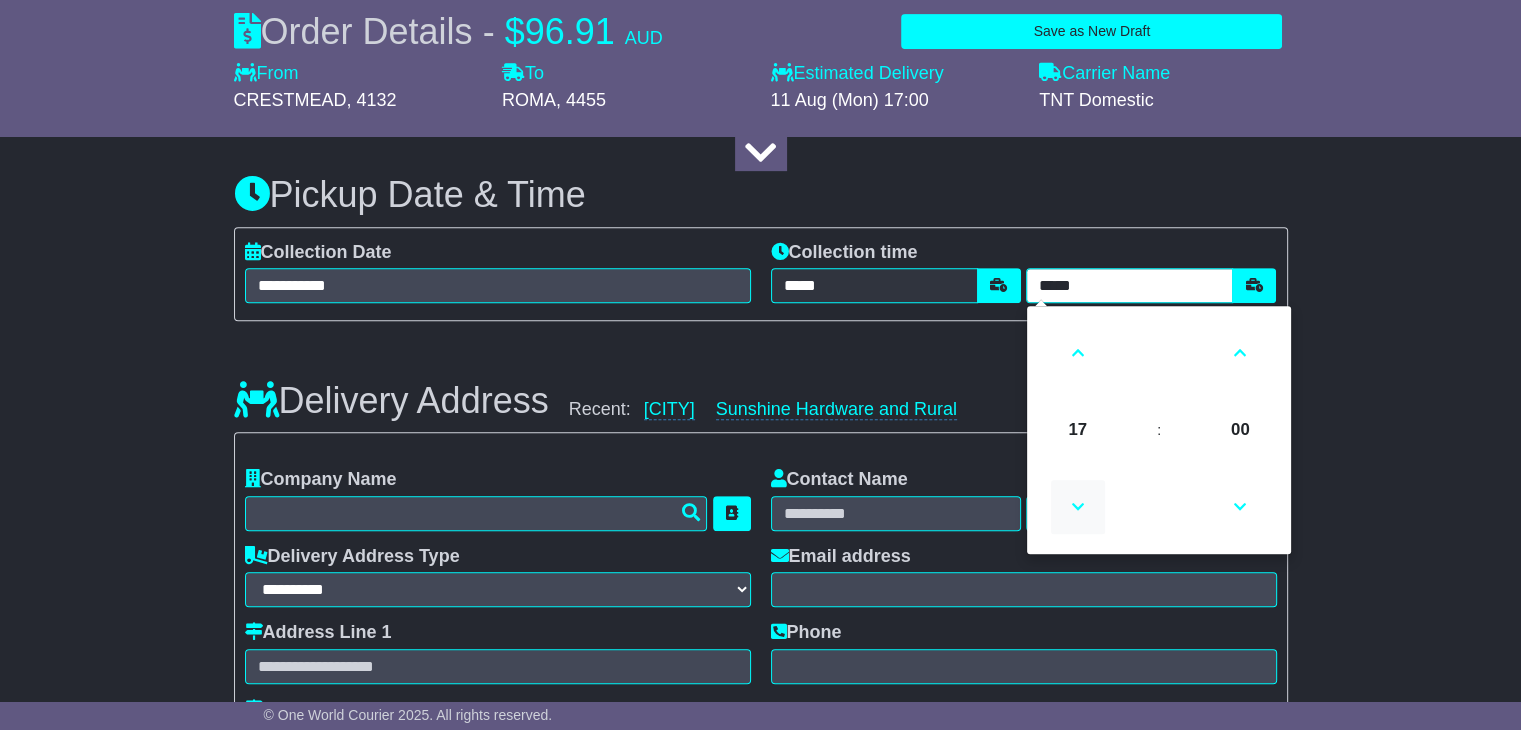 click at bounding box center [1078, 507] 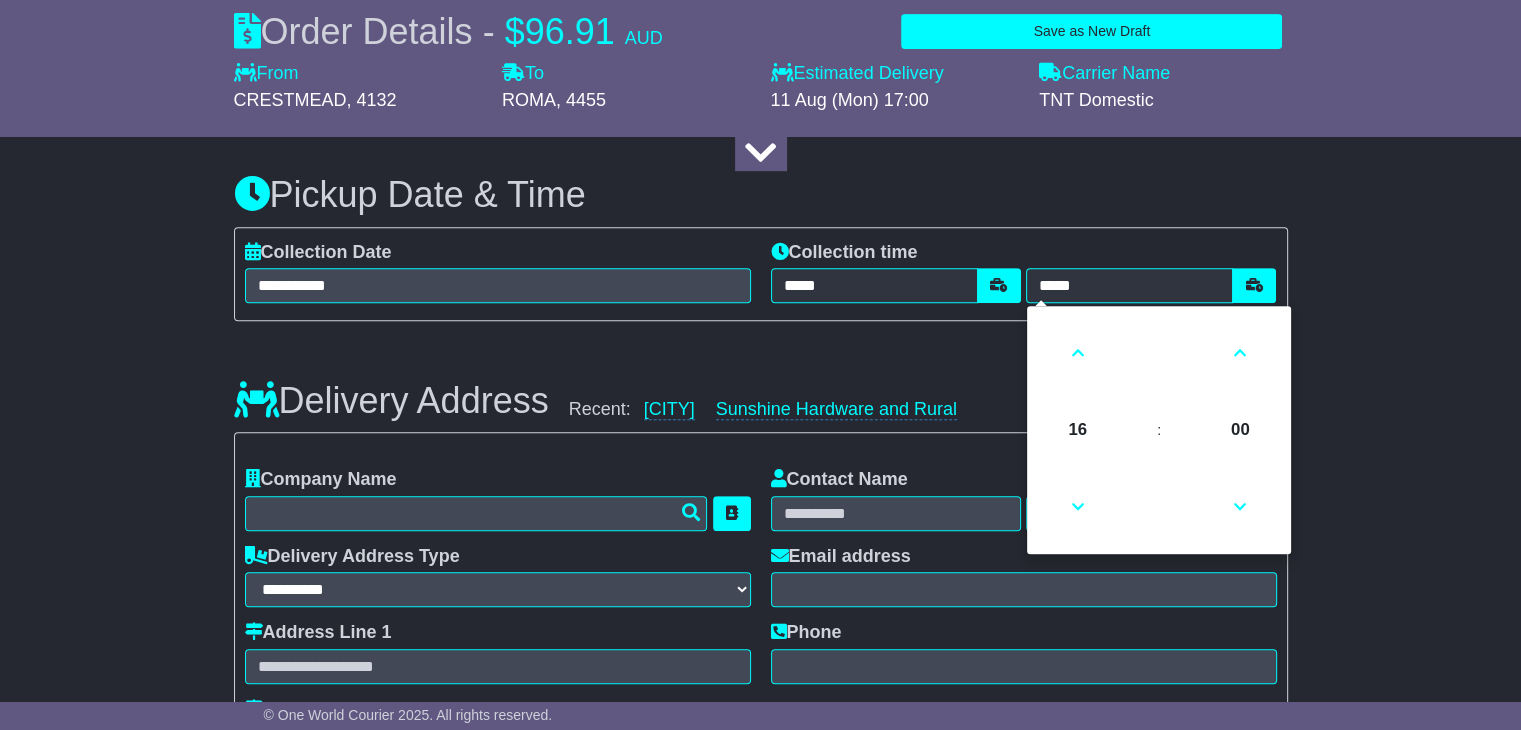 click on "**********" at bounding box center (760, 751) 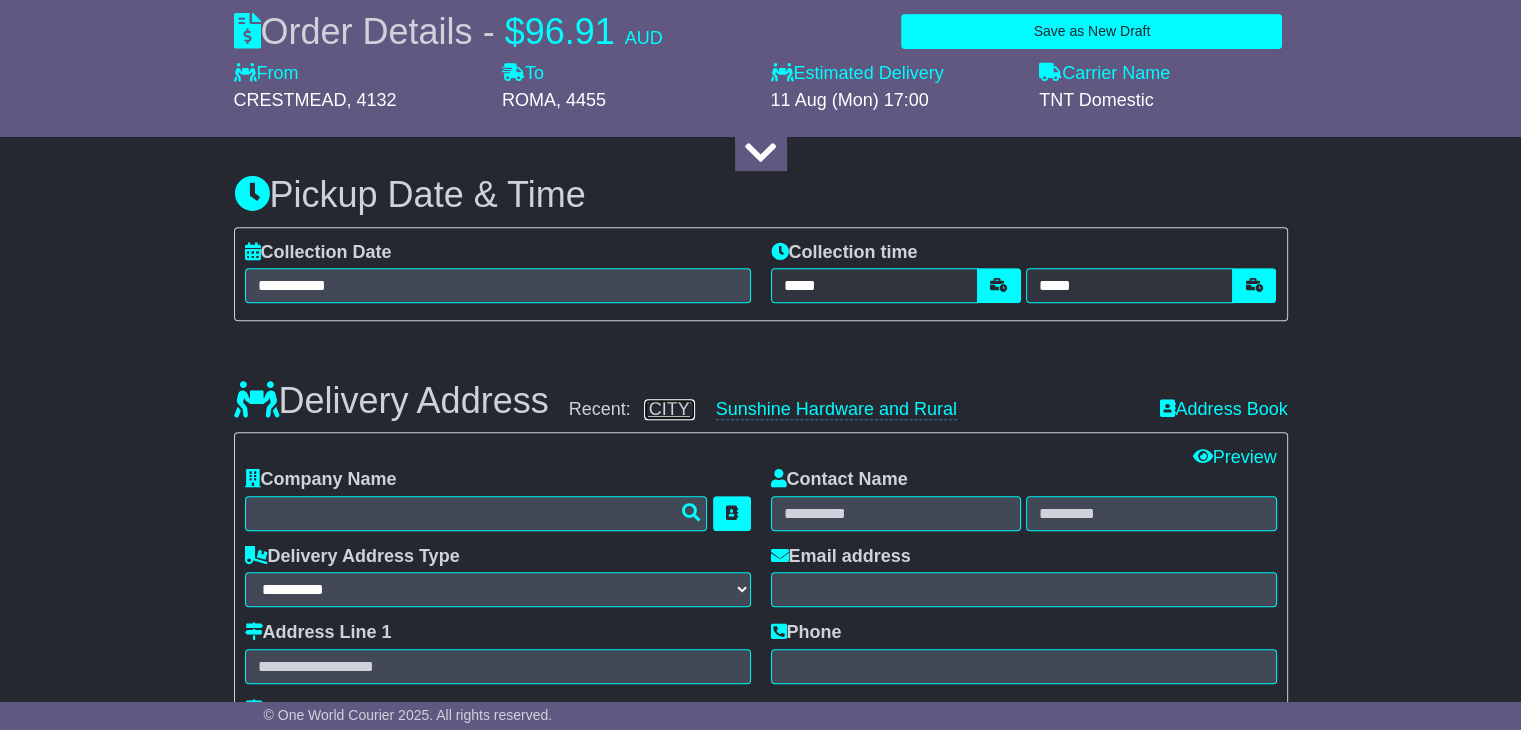 click on "ELDERS ROMA" at bounding box center (669, 409) 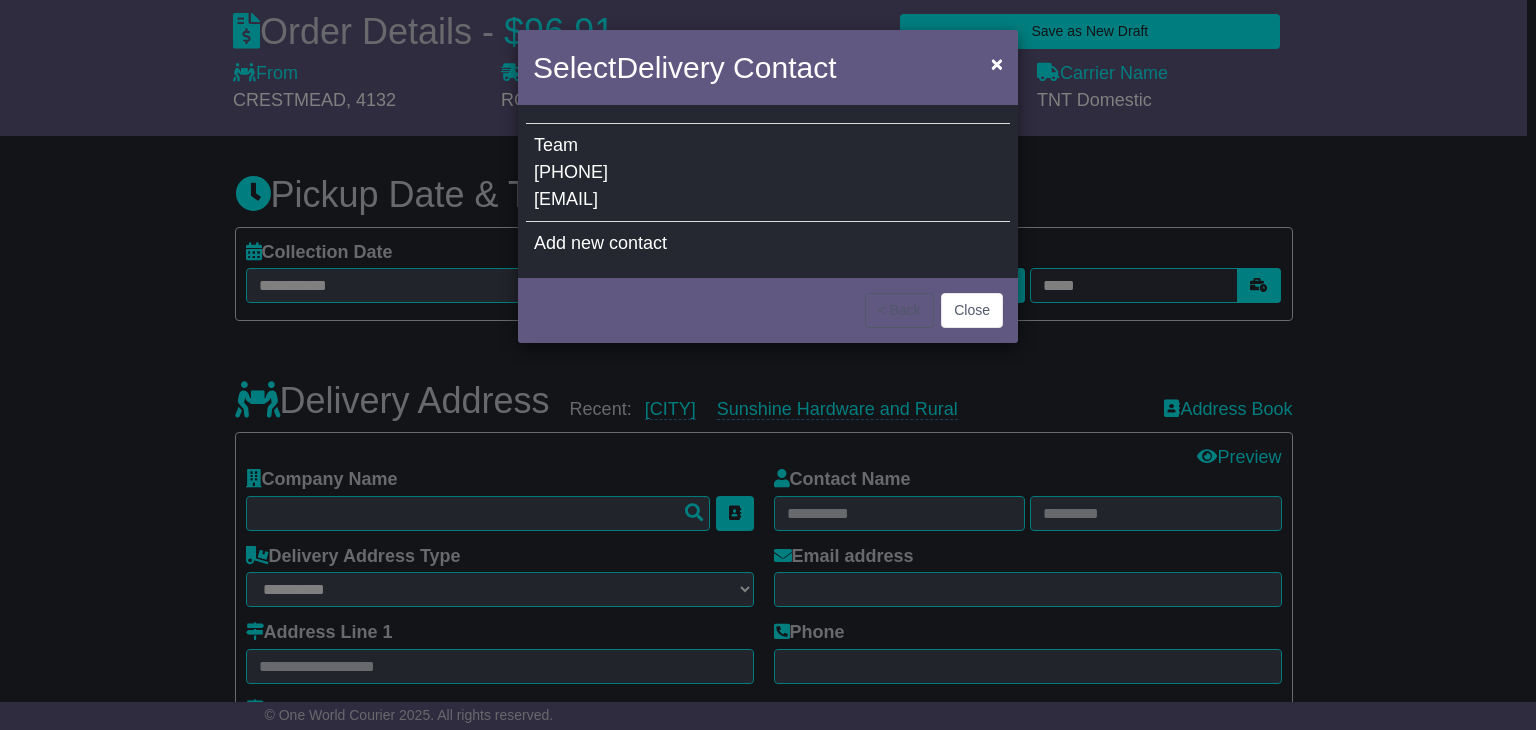 click on "Team
07 4572 6700
roma@elders.com.au" at bounding box center (768, 173) 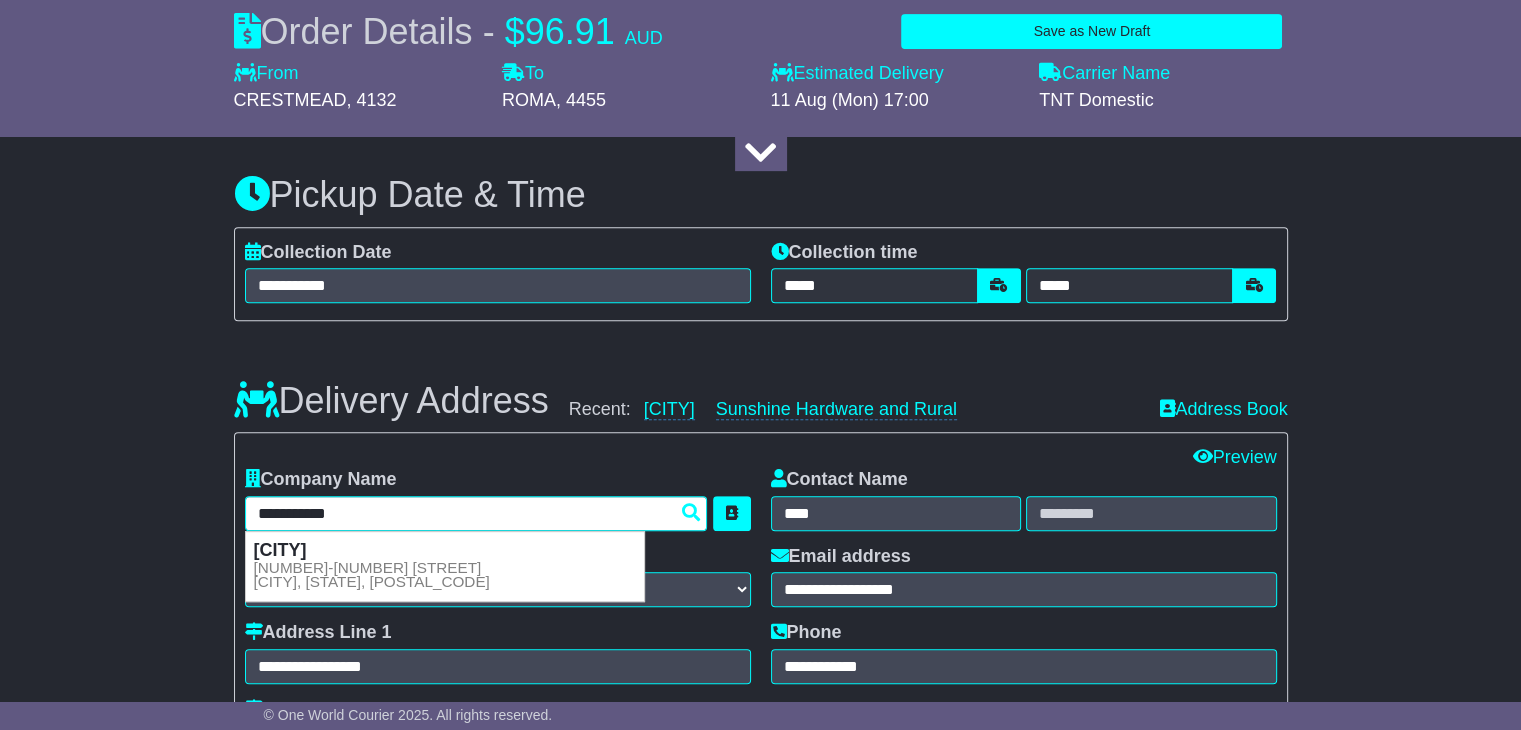 drag, startPoint x: 388, startPoint y: 506, endPoint x: 165, endPoint y: 511, distance: 223.05605 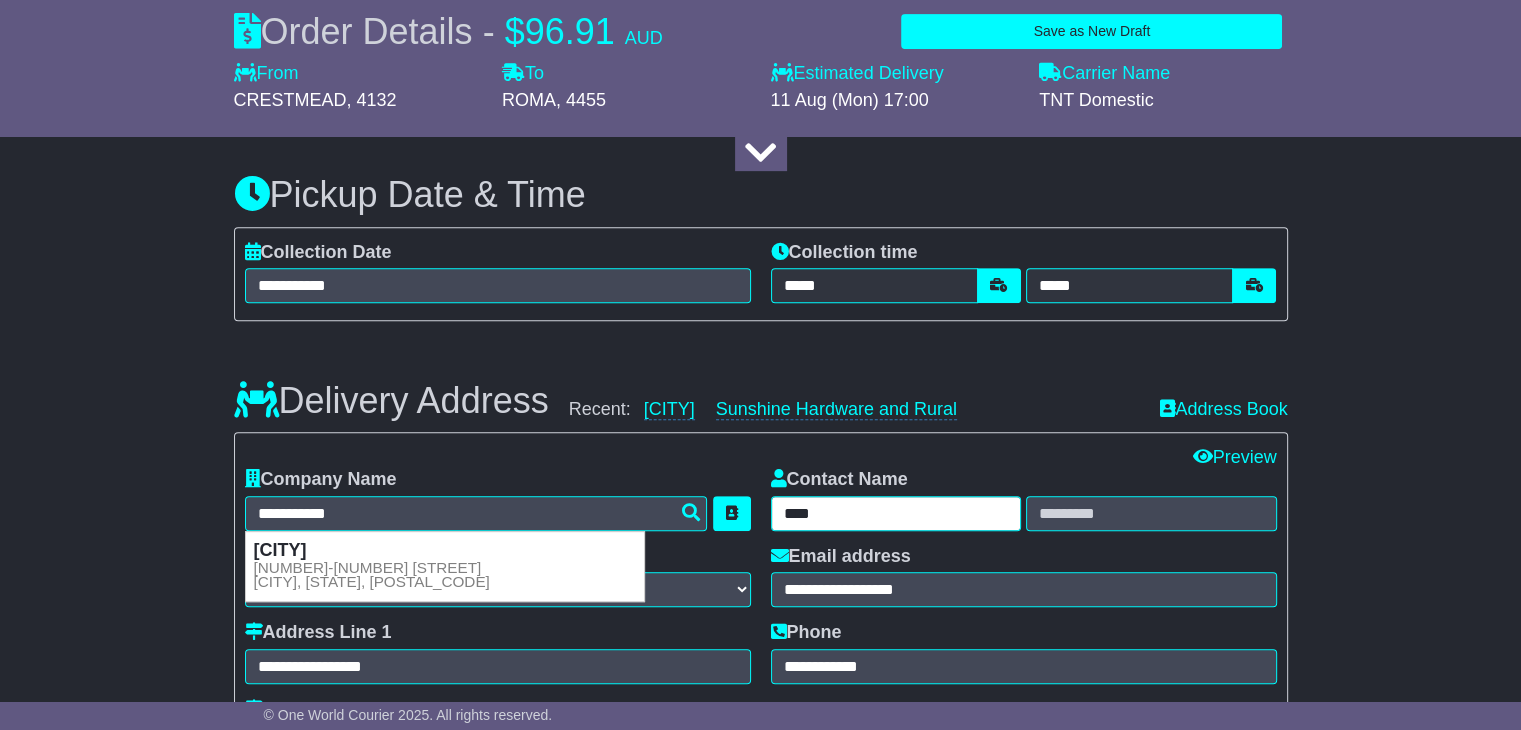 click on "****" at bounding box center [896, 513] 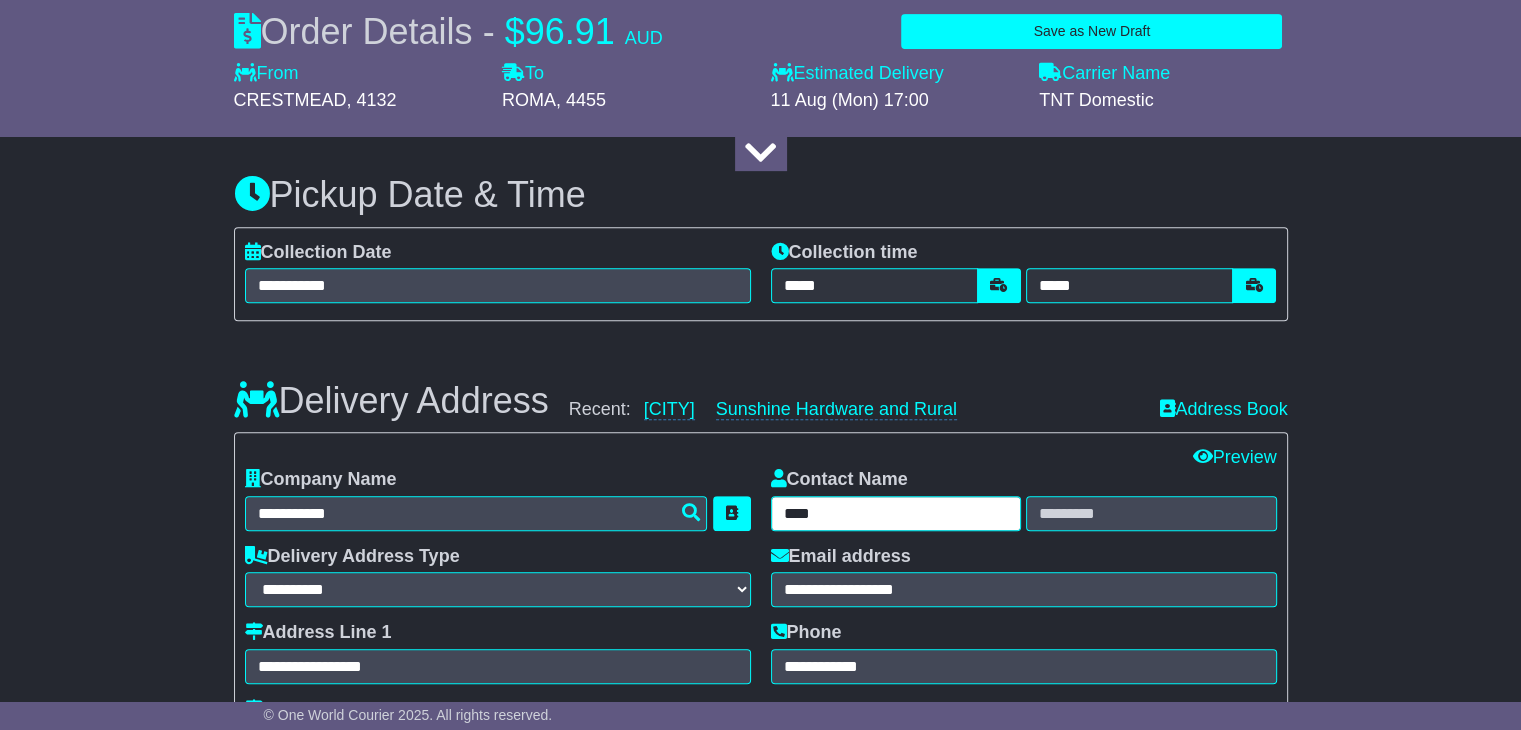 click on "****" at bounding box center (896, 513) 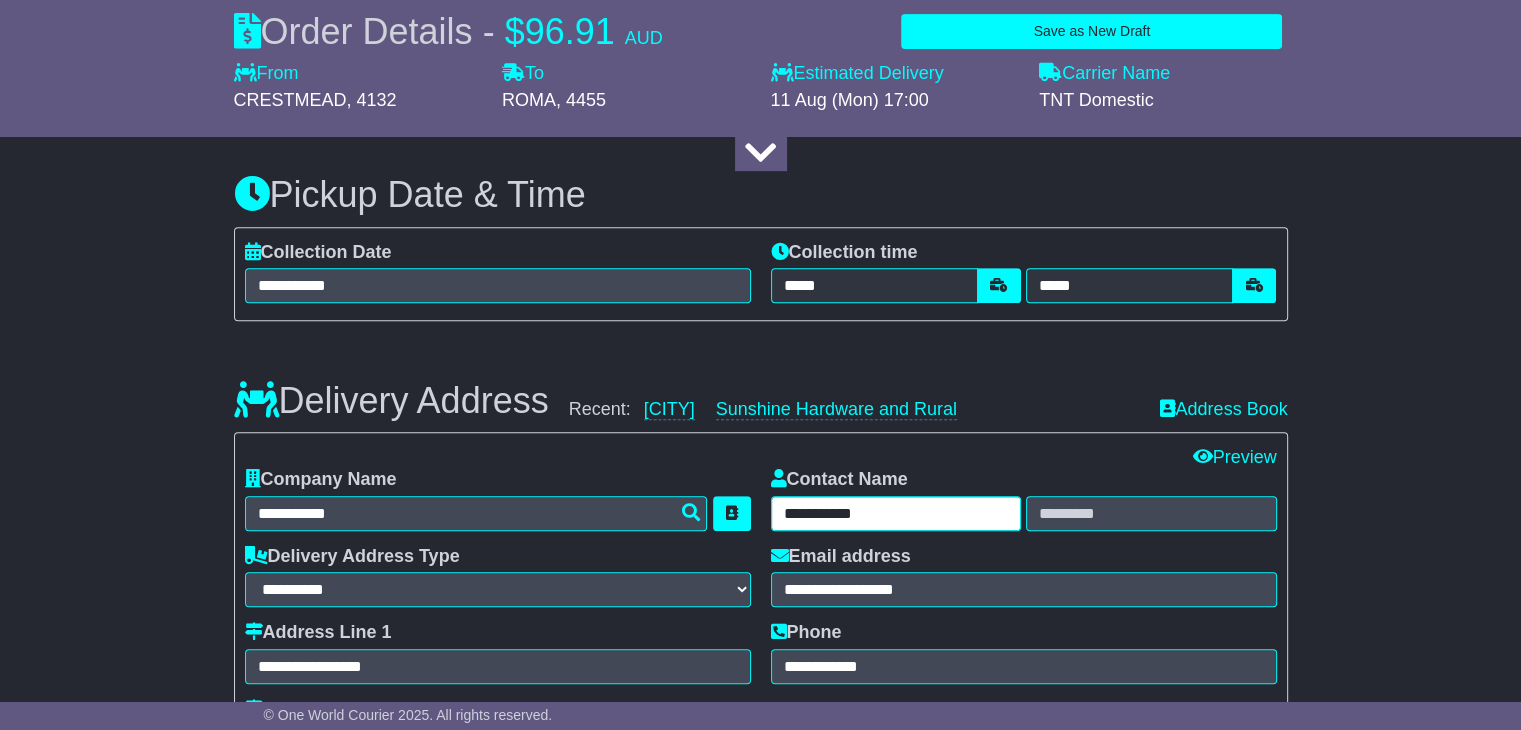 type on "**********" 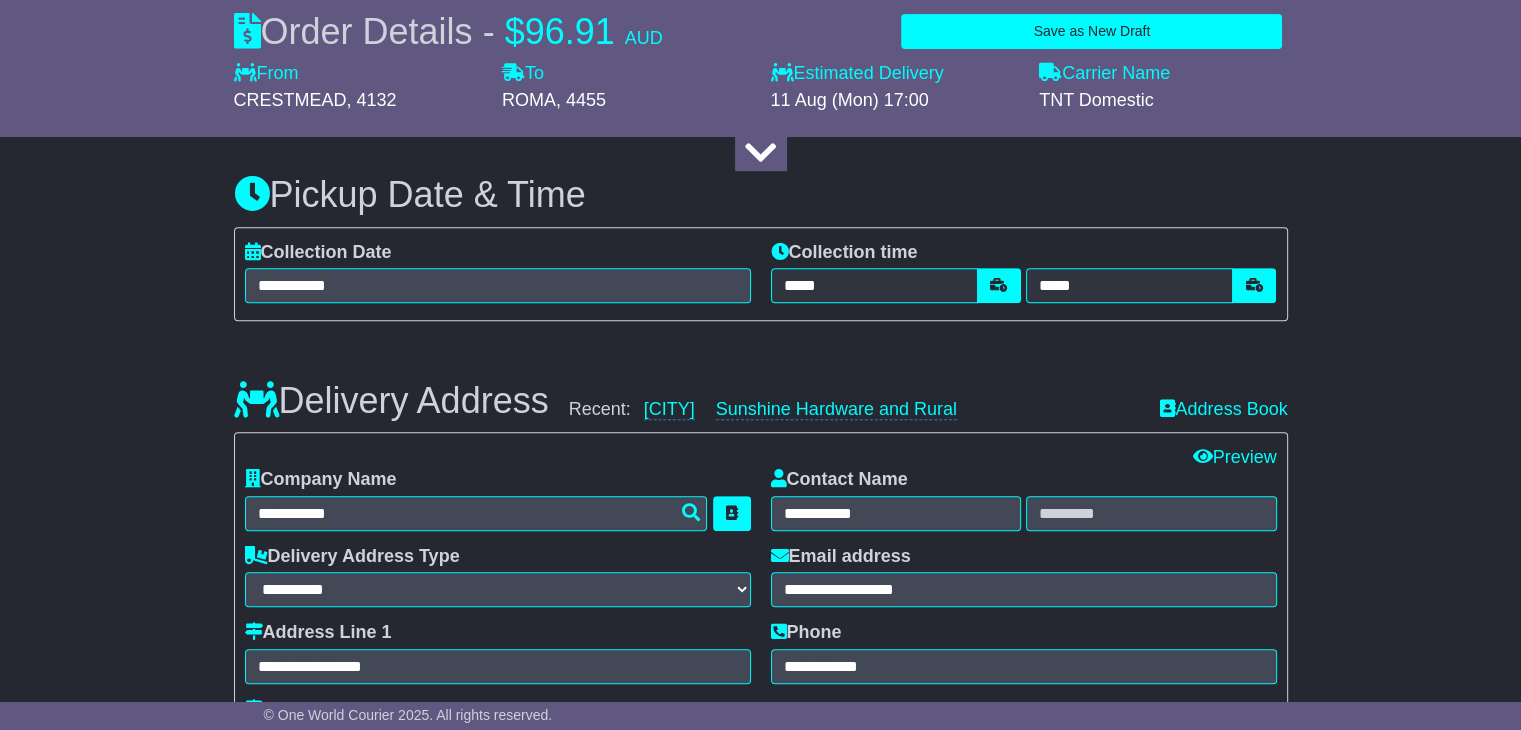 click on "**********" at bounding box center [760, 751] 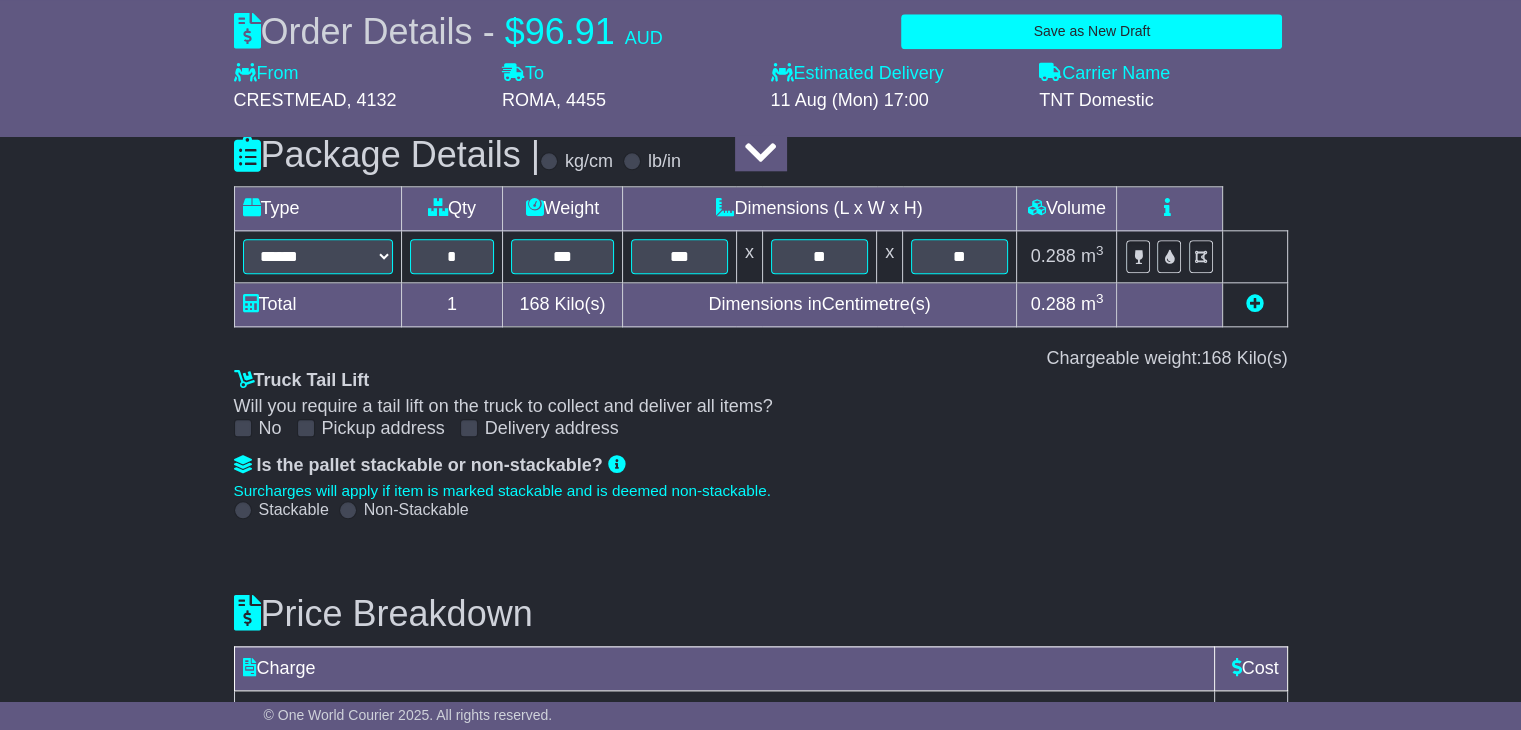 scroll, scrollTop: 2328, scrollLeft: 0, axis: vertical 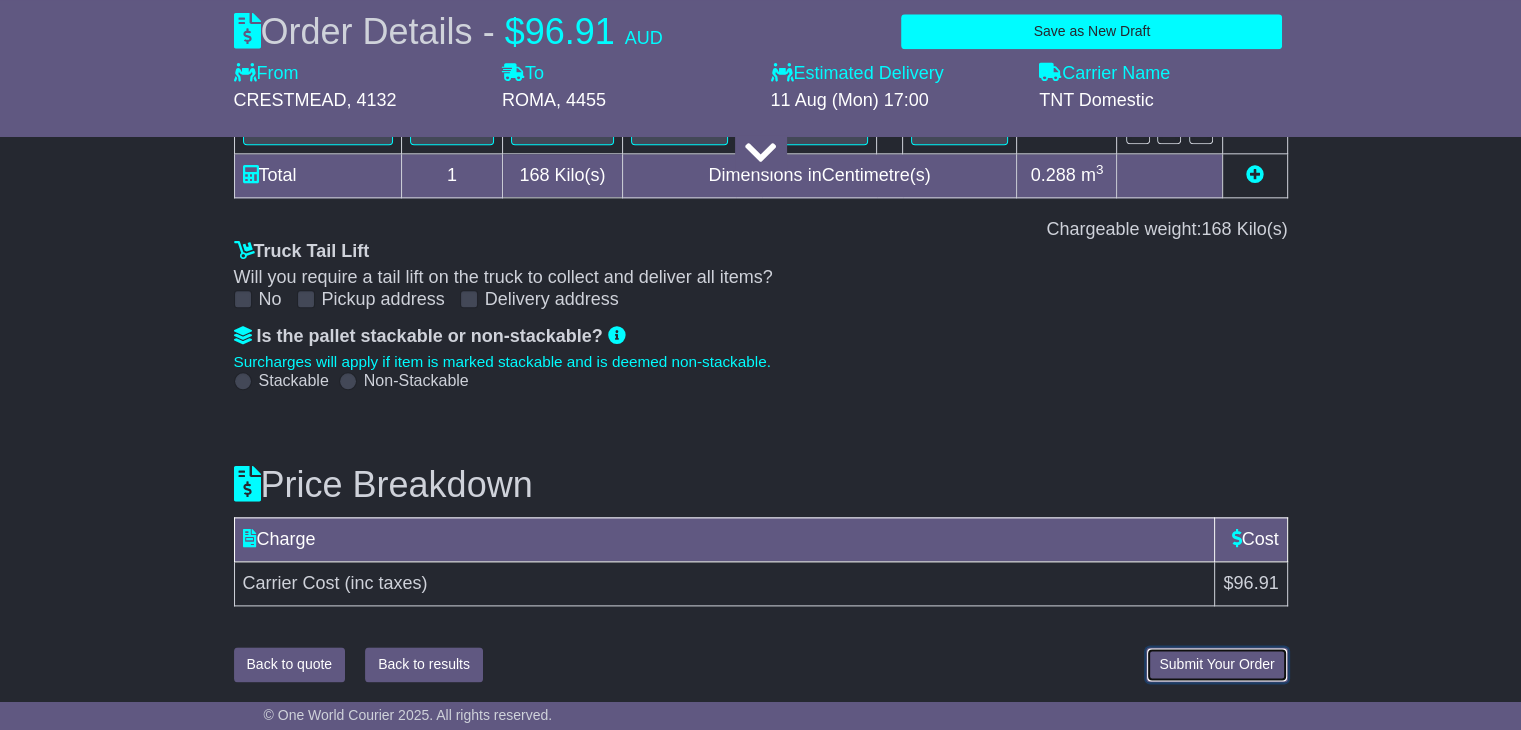 click on "Submit Your Order" at bounding box center (1216, 664) 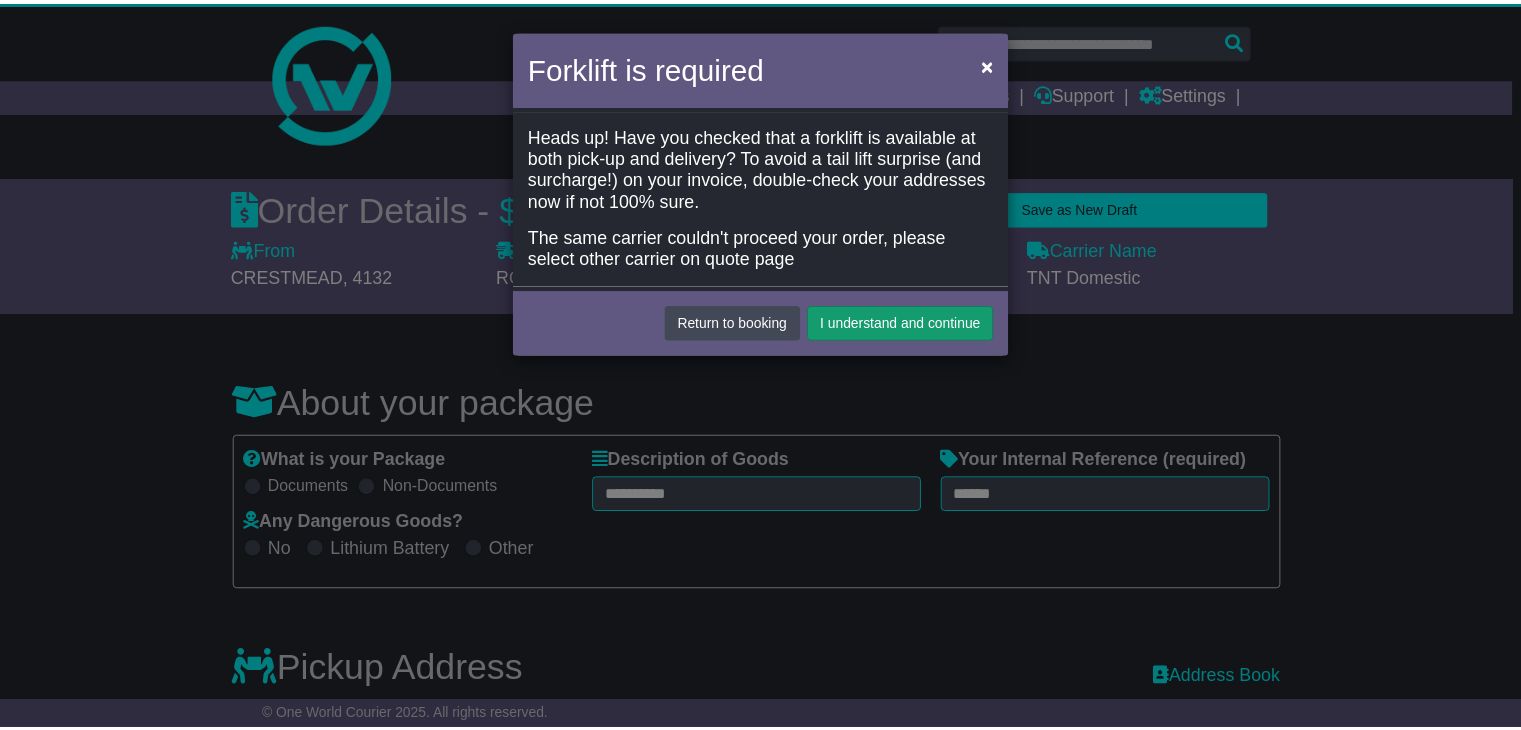 scroll, scrollTop: 0, scrollLeft: 0, axis: both 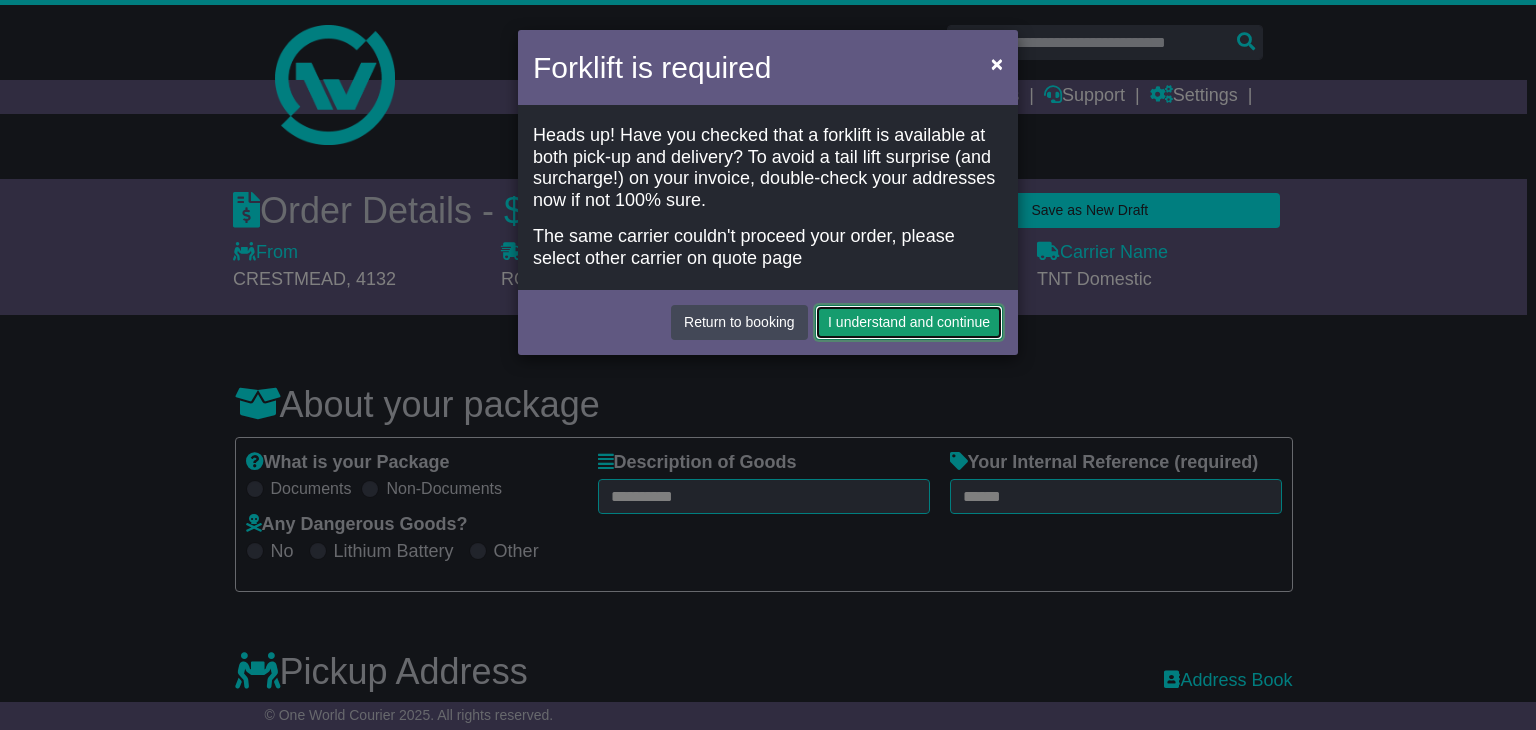 click on "I understand and continue" at bounding box center (909, 322) 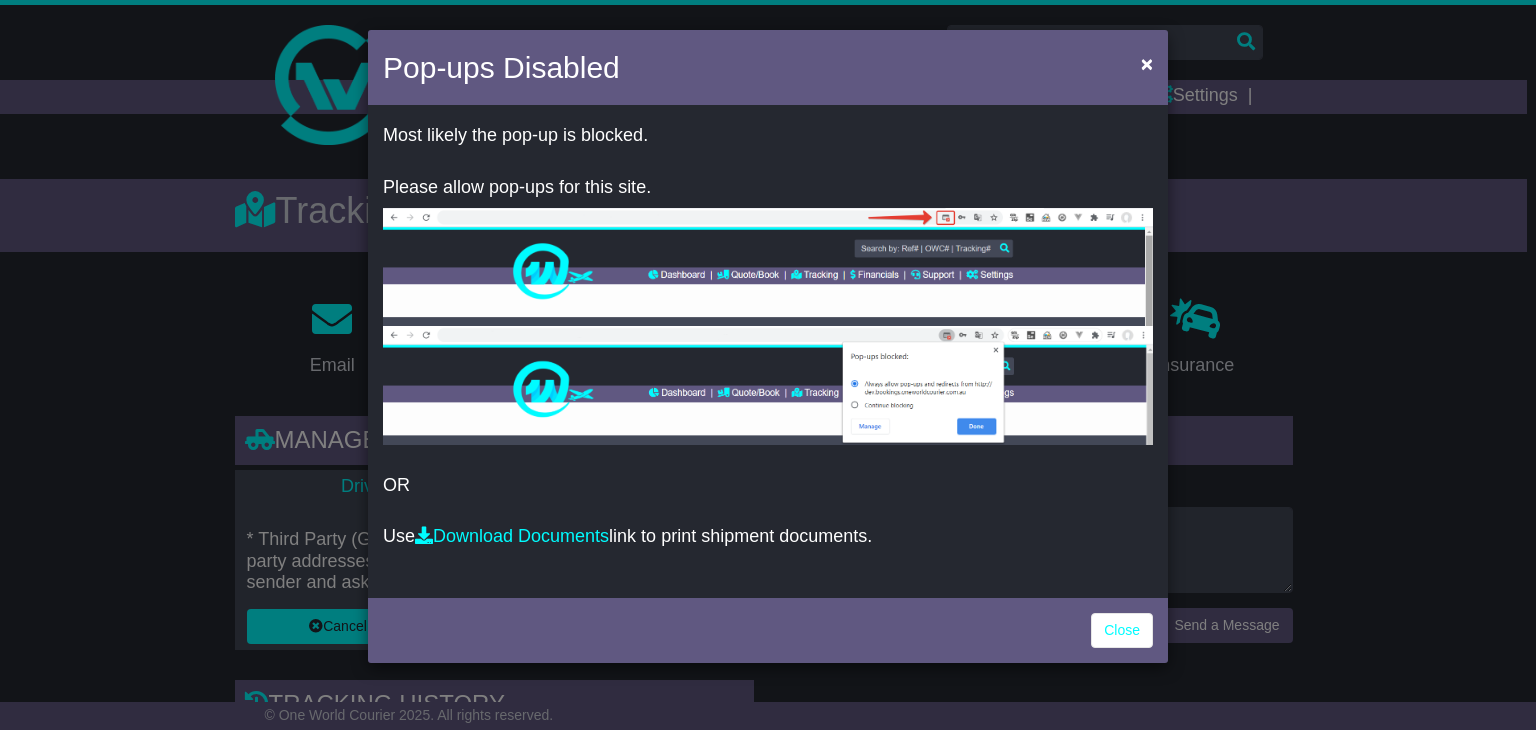 scroll, scrollTop: 0, scrollLeft: 0, axis: both 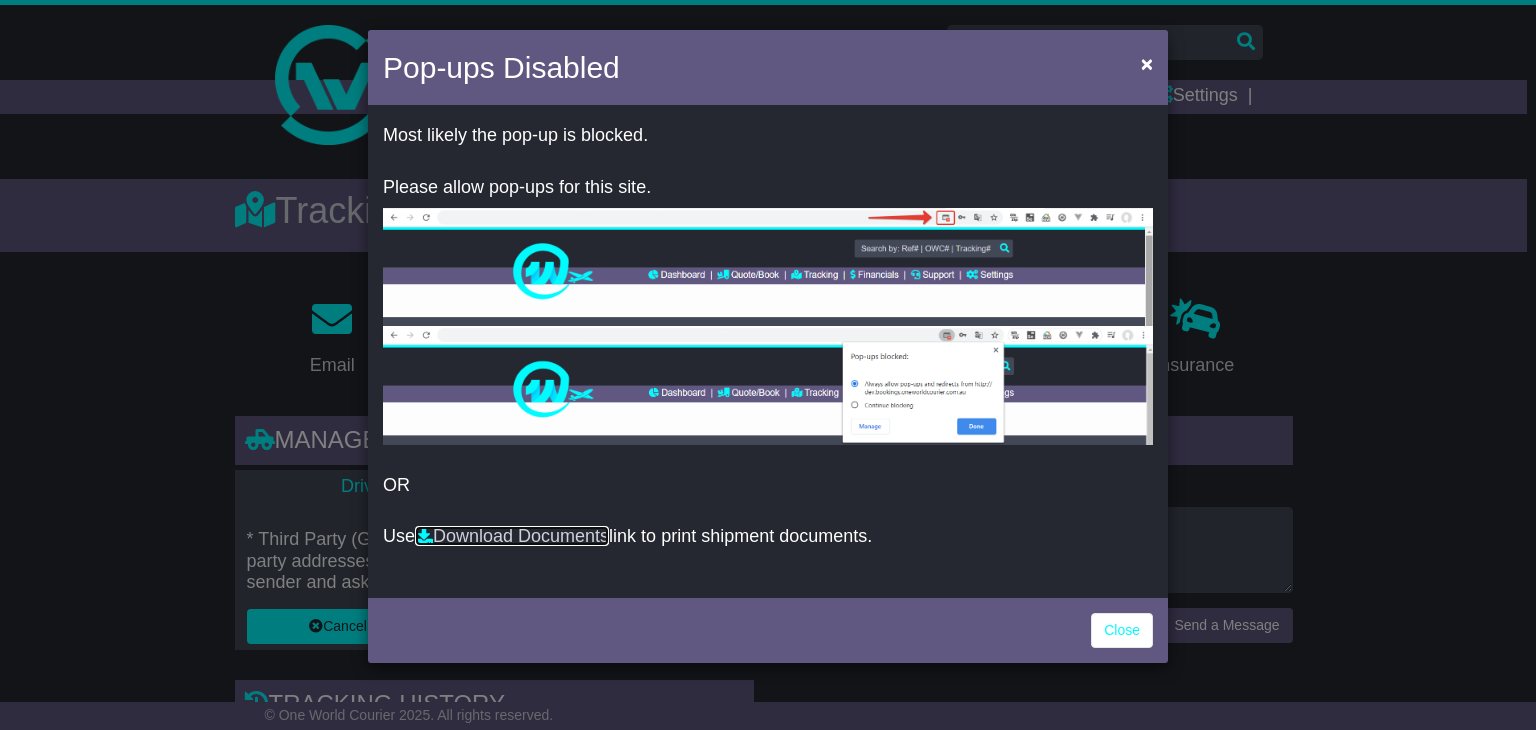 click on "Download Documents" at bounding box center [512, 536] 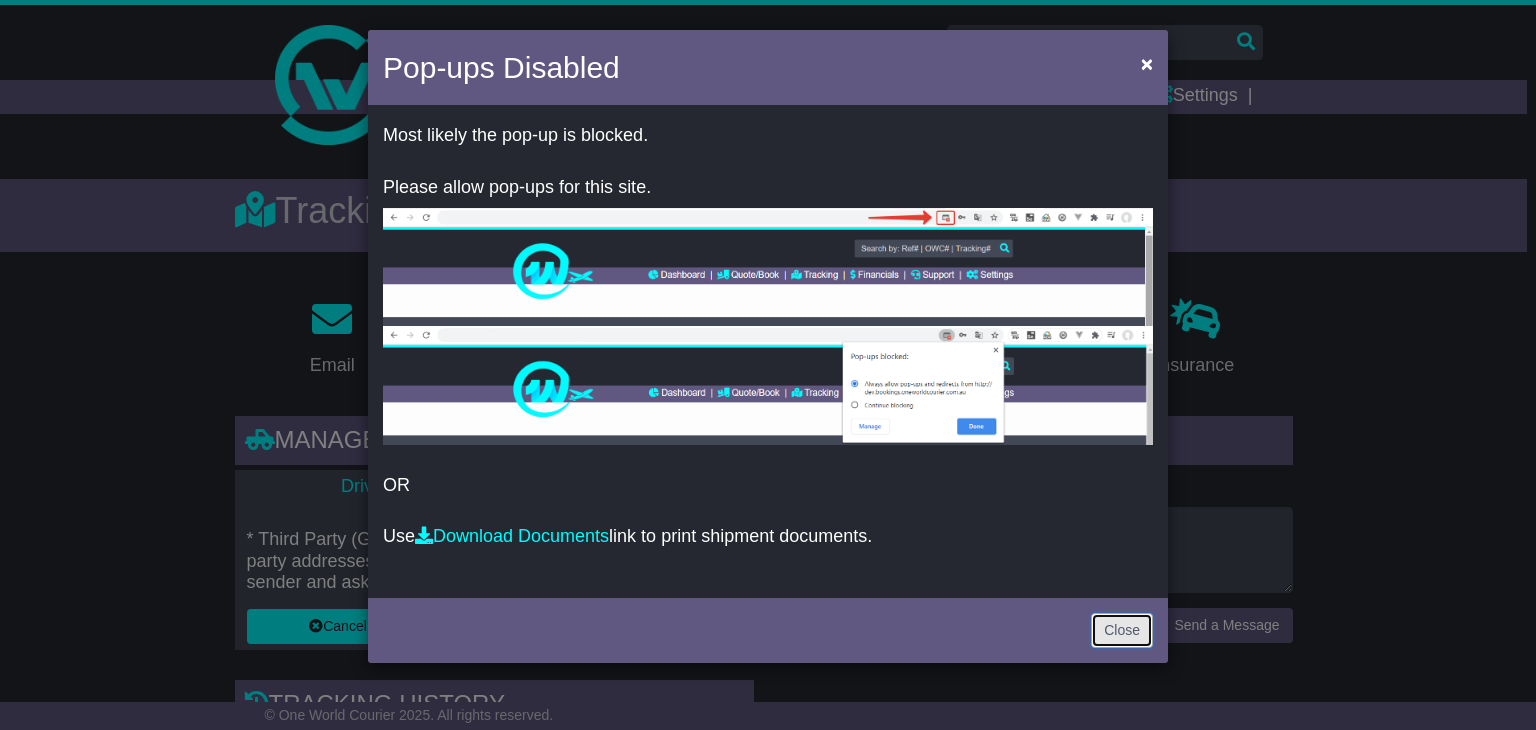 click on "Close" at bounding box center (1122, 630) 